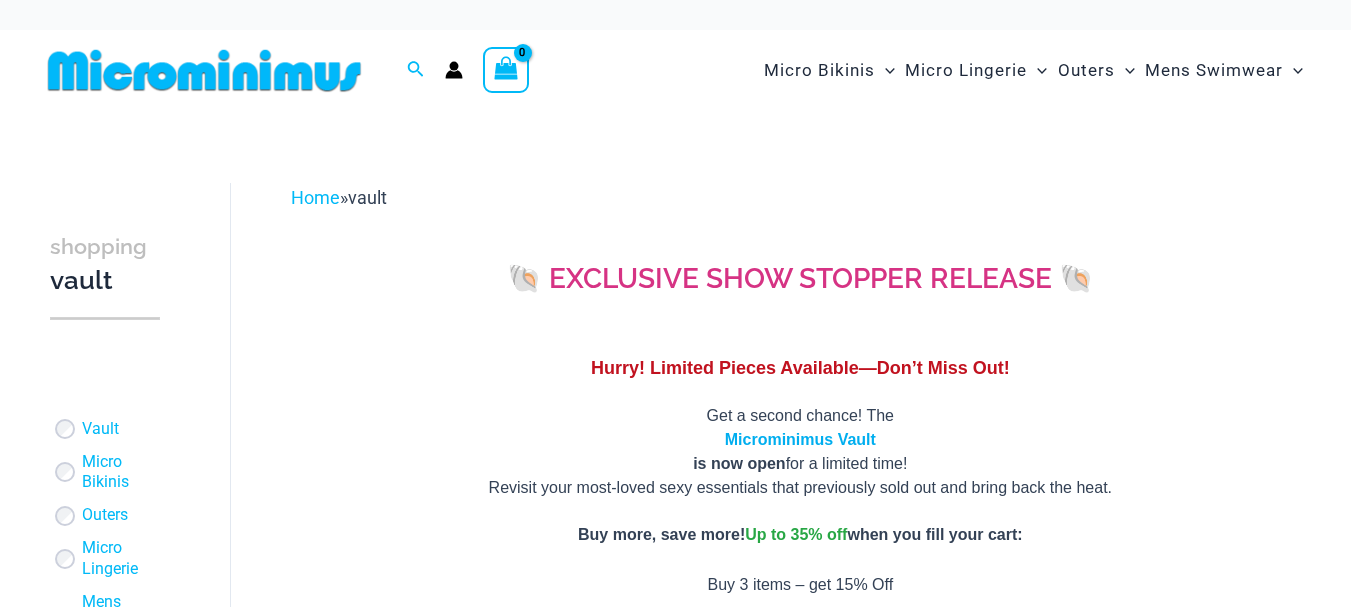 scroll, scrollTop: 0, scrollLeft: 0, axis: both 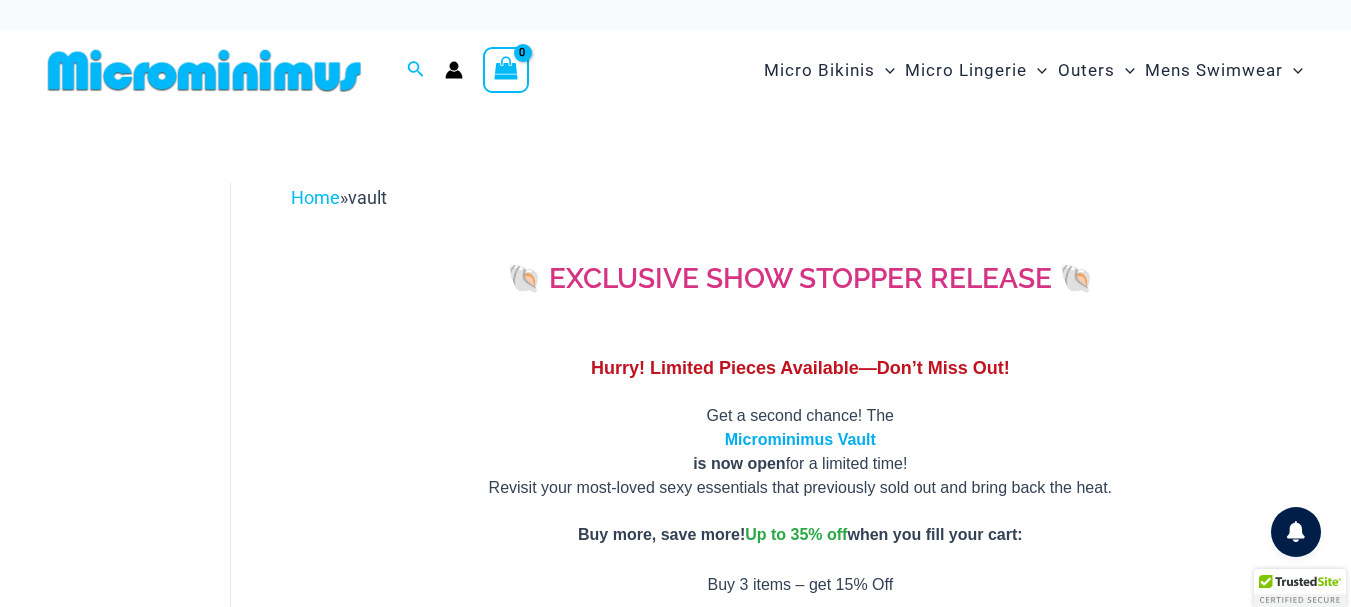 type on "**********" 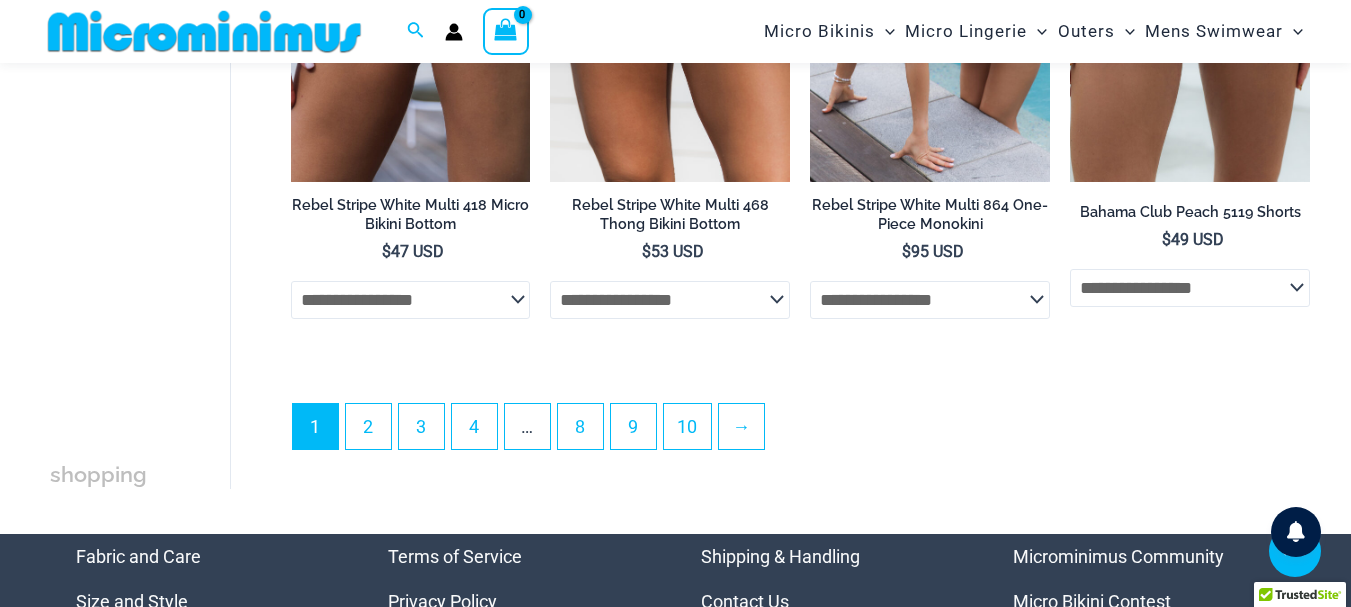scroll, scrollTop: 4898, scrollLeft: 0, axis: vertical 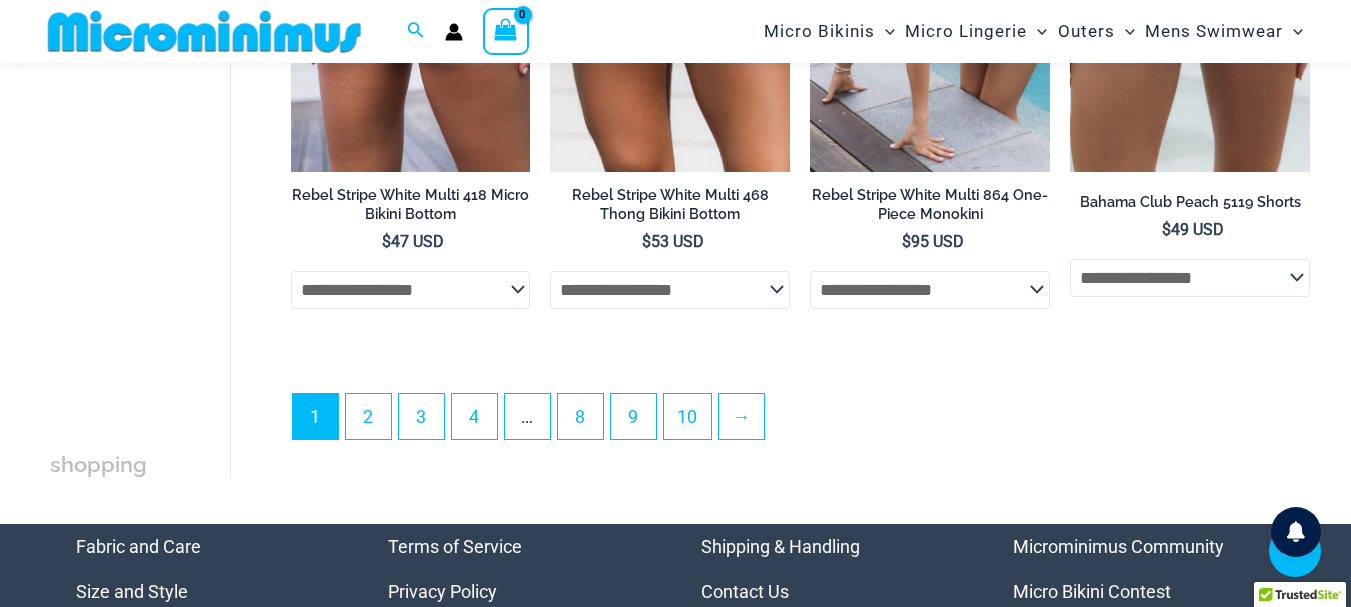 click on "**********" 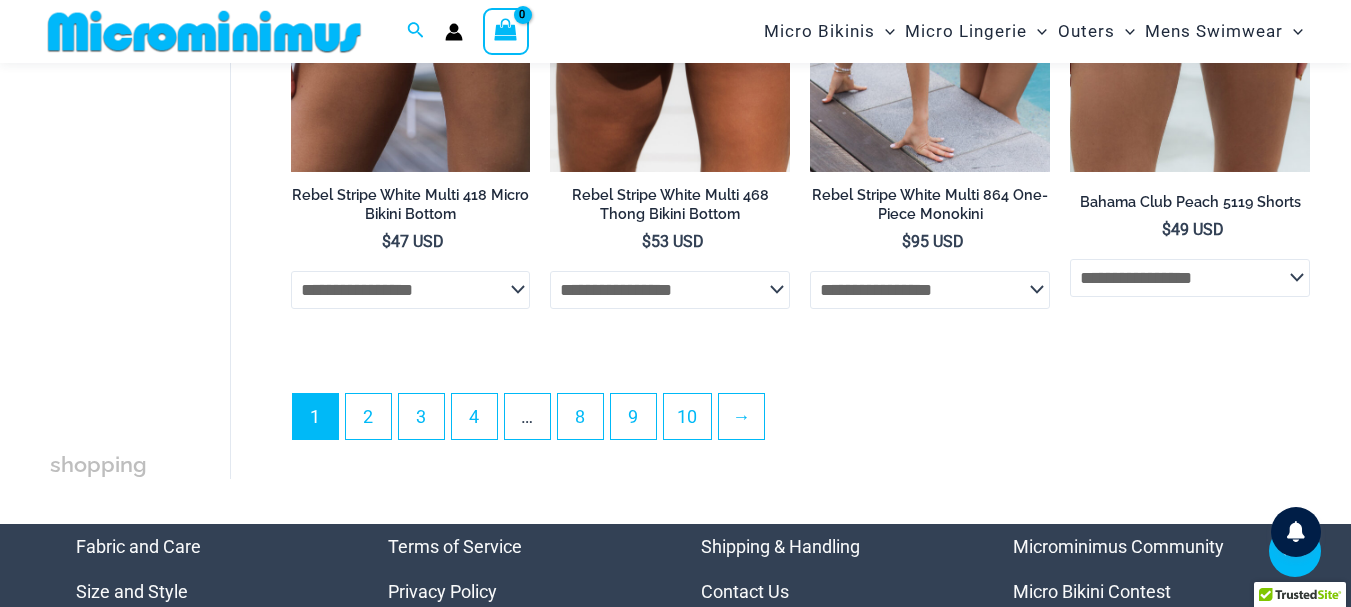 click on "**********" at bounding box center (670, 71) 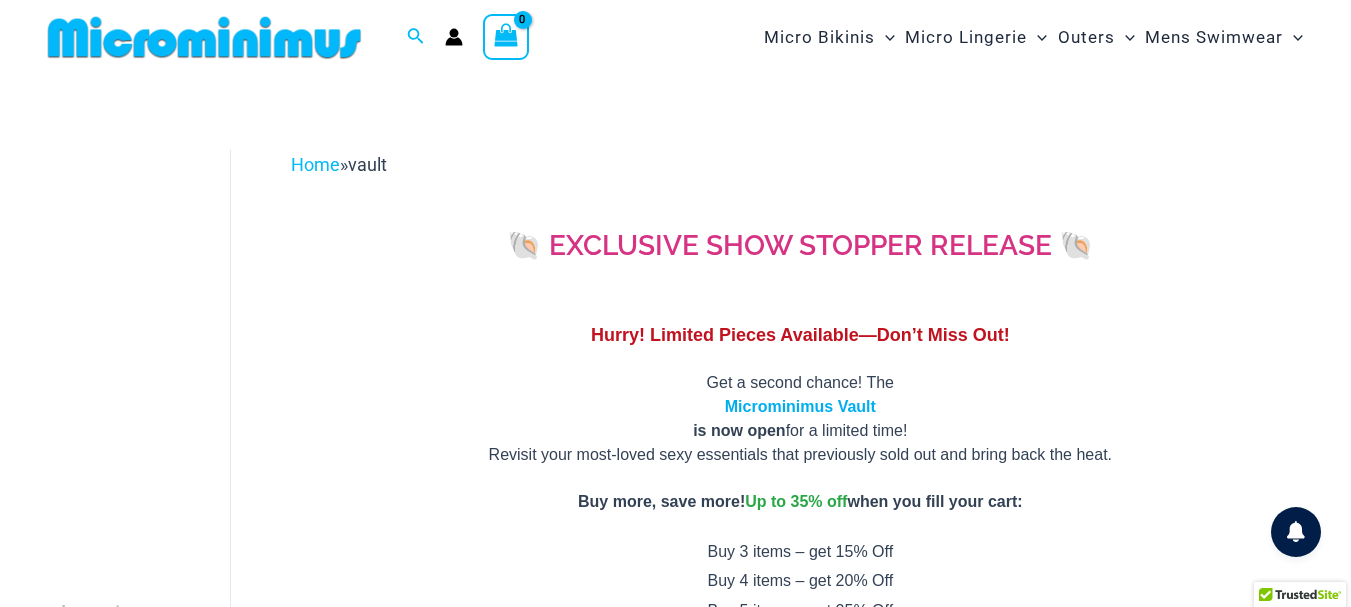 scroll, scrollTop: 0, scrollLeft: 0, axis: both 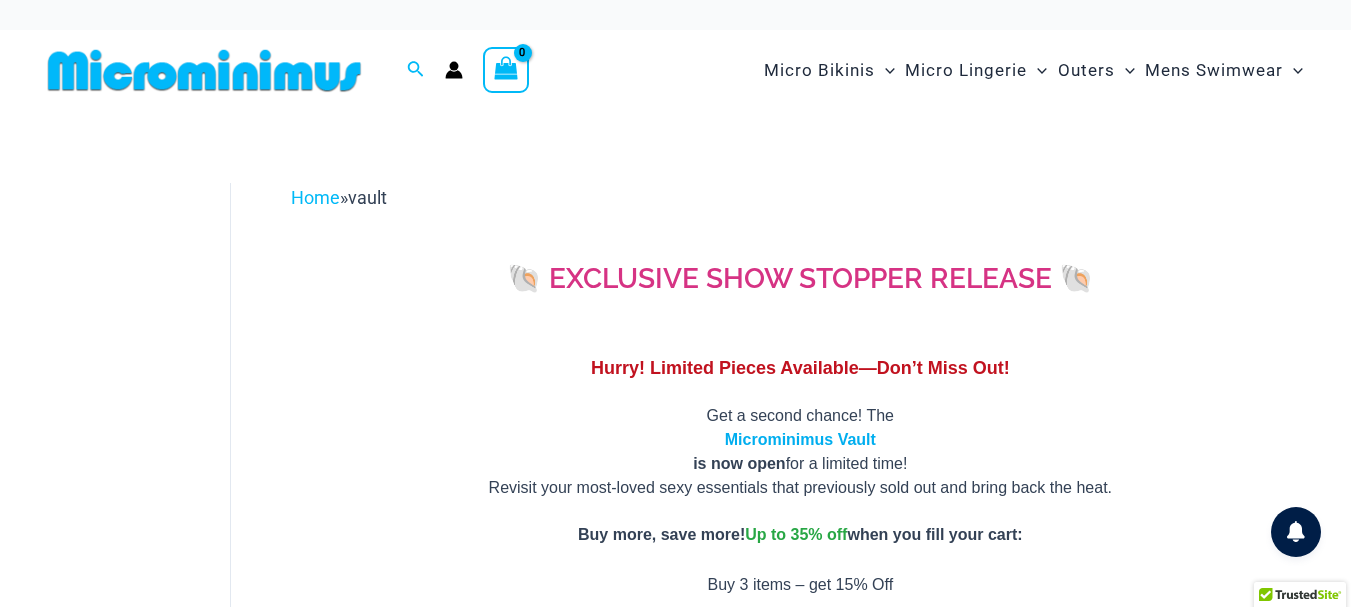 type on "**********" 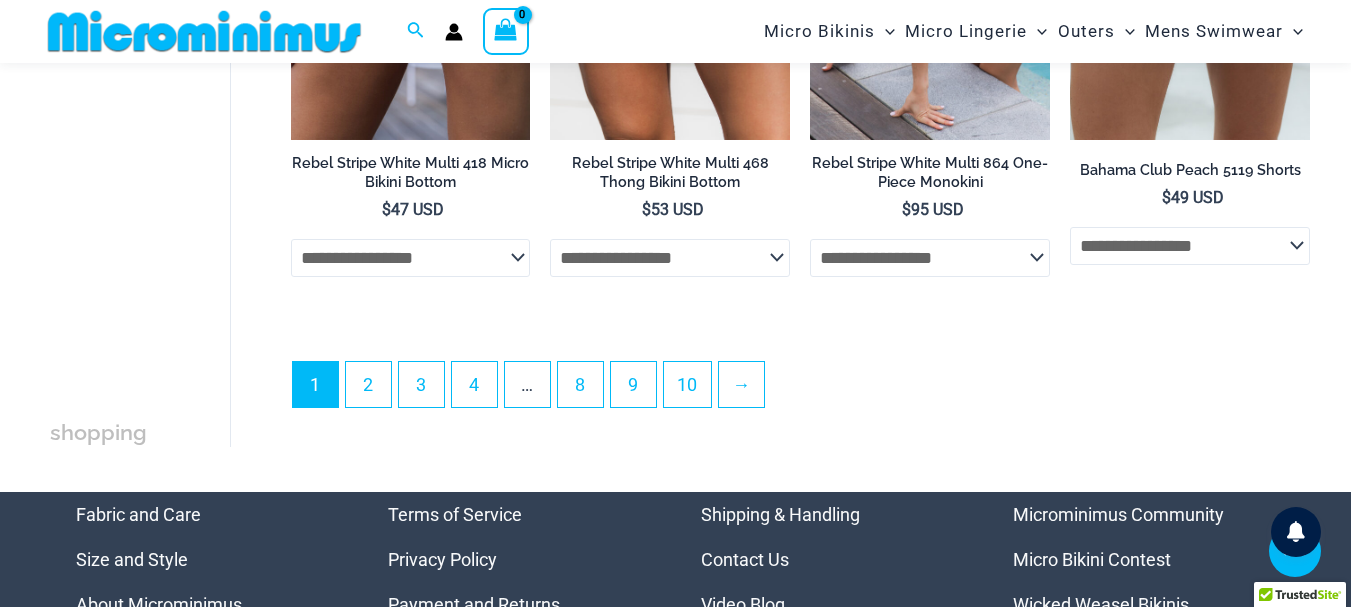 scroll, scrollTop: 5002, scrollLeft: 0, axis: vertical 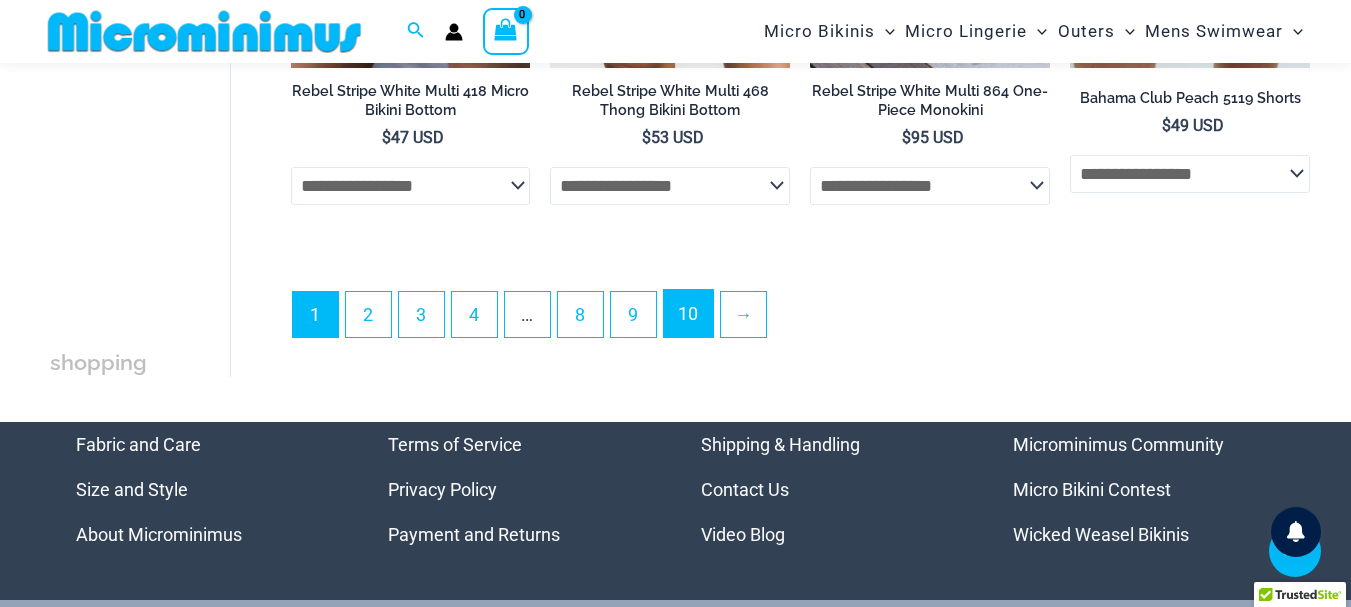 click on "10" at bounding box center [688, 313] 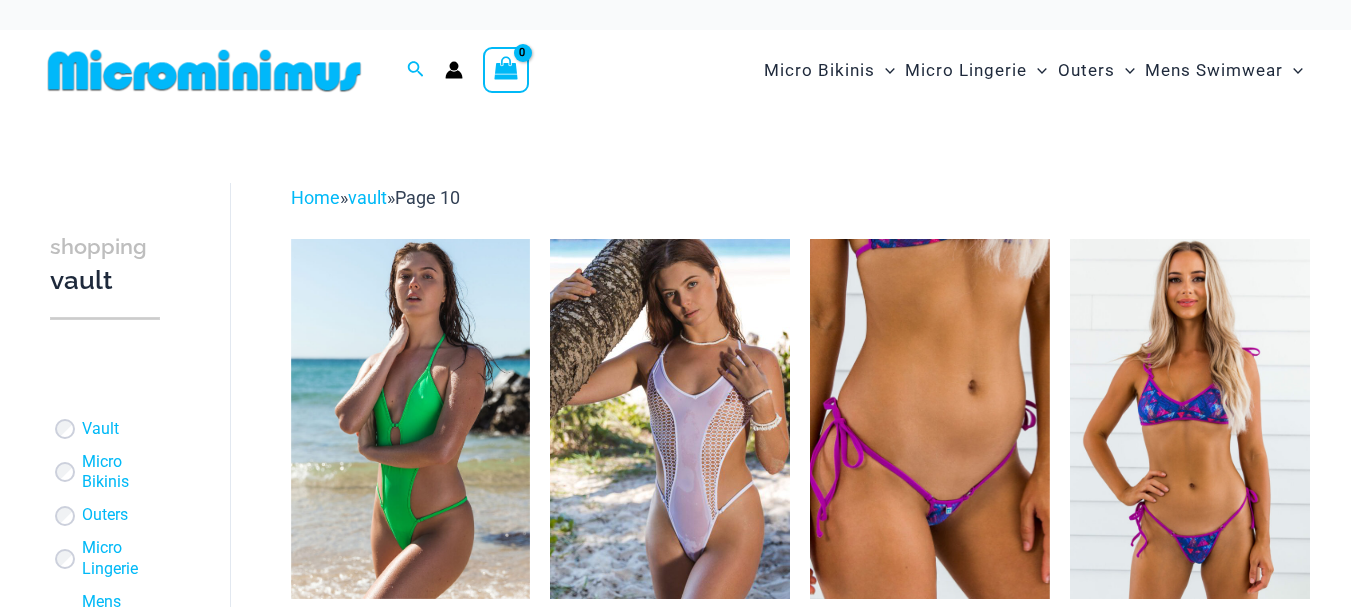 scroll, scrollTop: 0, scrollLeft: 0, axis: both 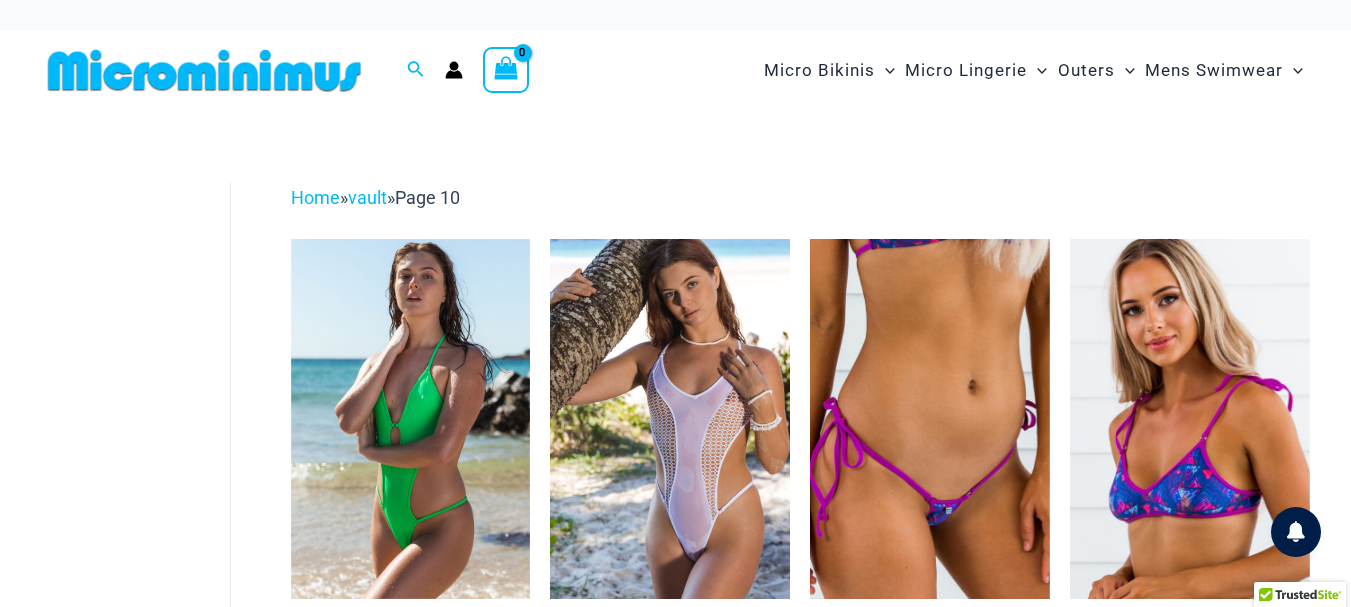 type on "**********" 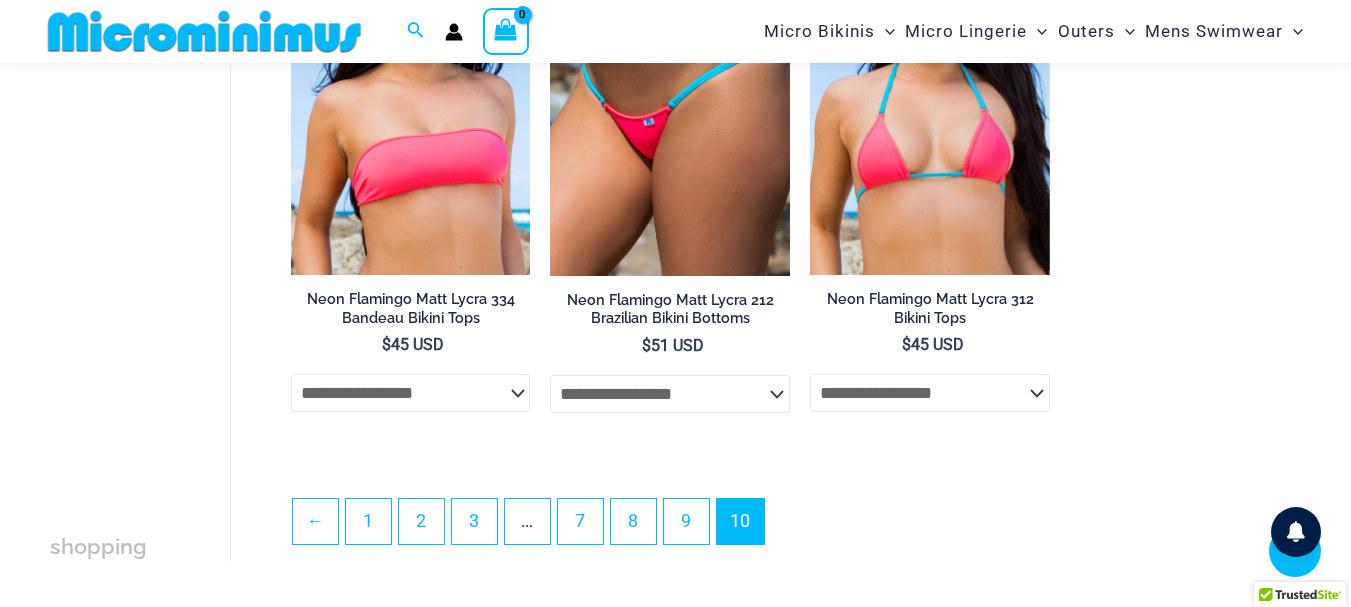 scroll, scrollTop: 1508, scrollLeft: 0, axis: vertical 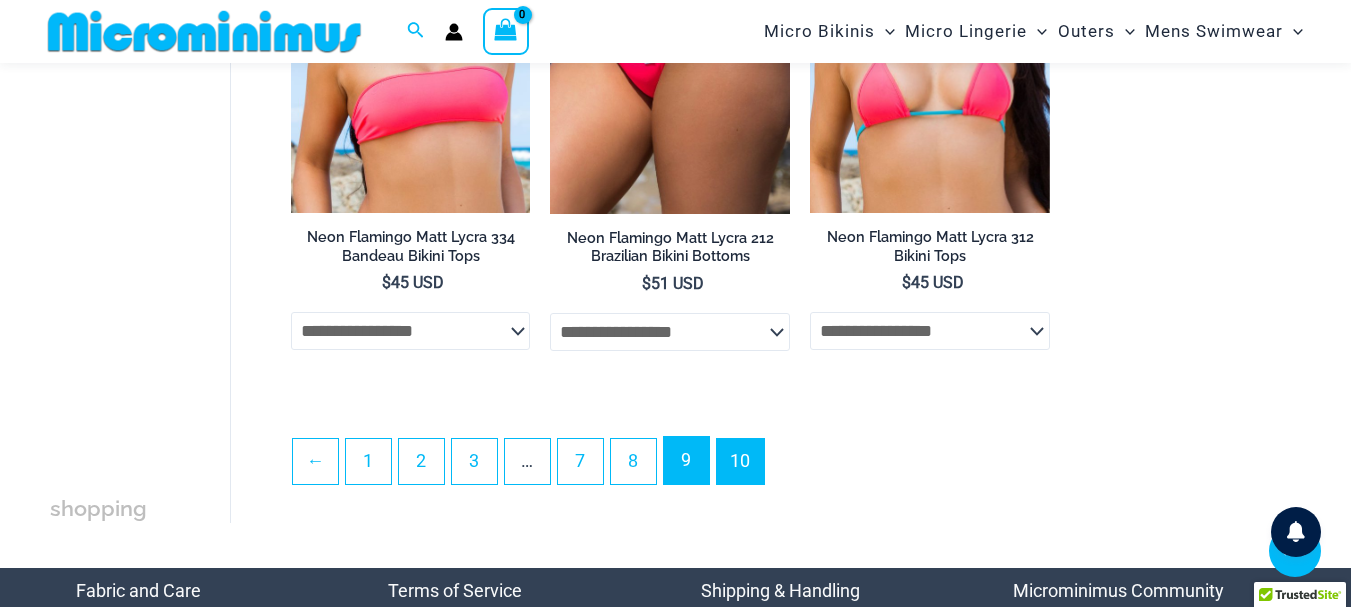 click on "9" at bounding box center (686, 460) 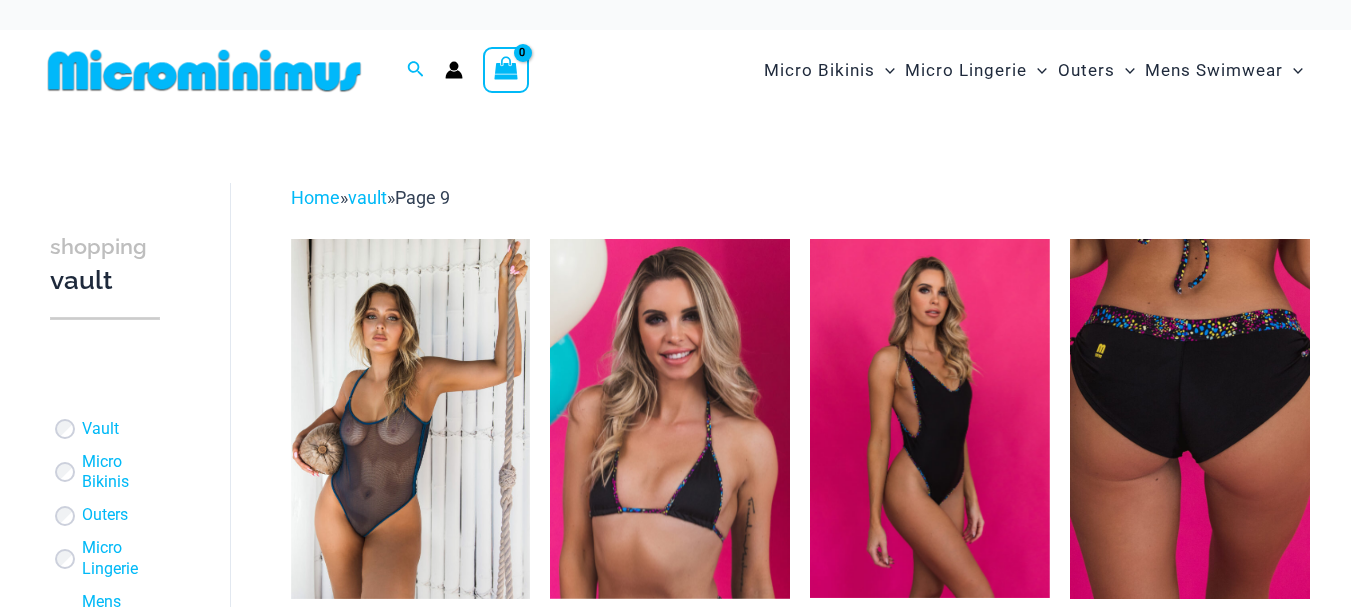 scroll, scrollTop: 0, scrollLeft: 0, axis: both 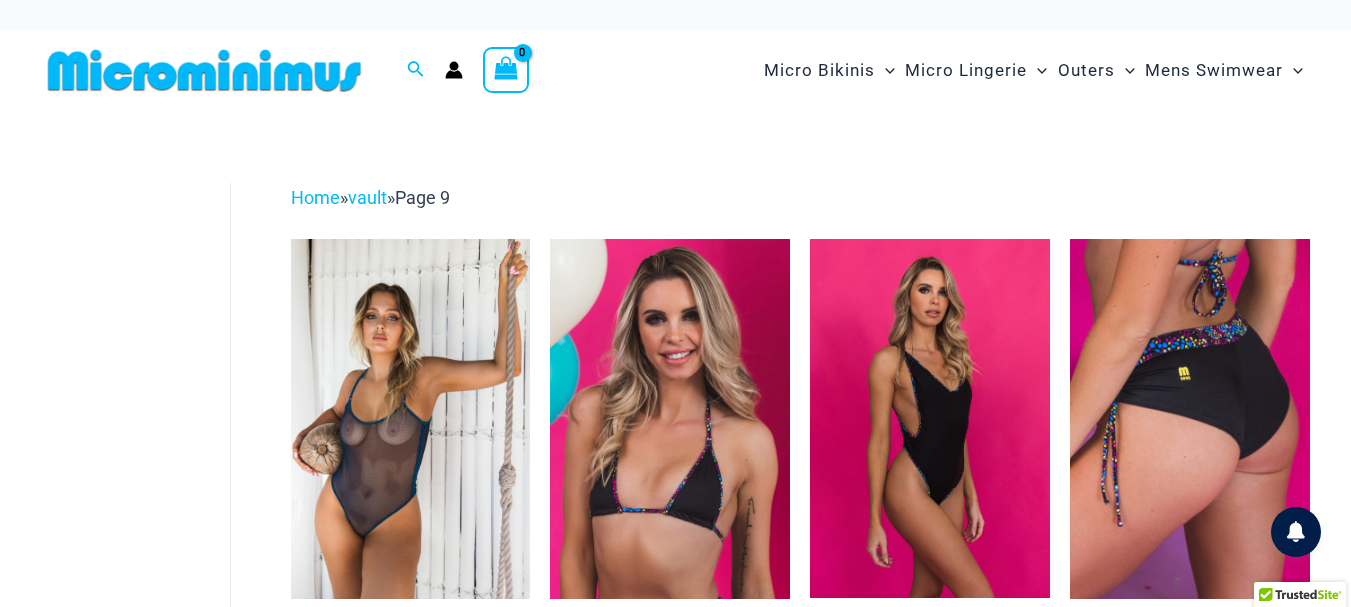 type on "**********" 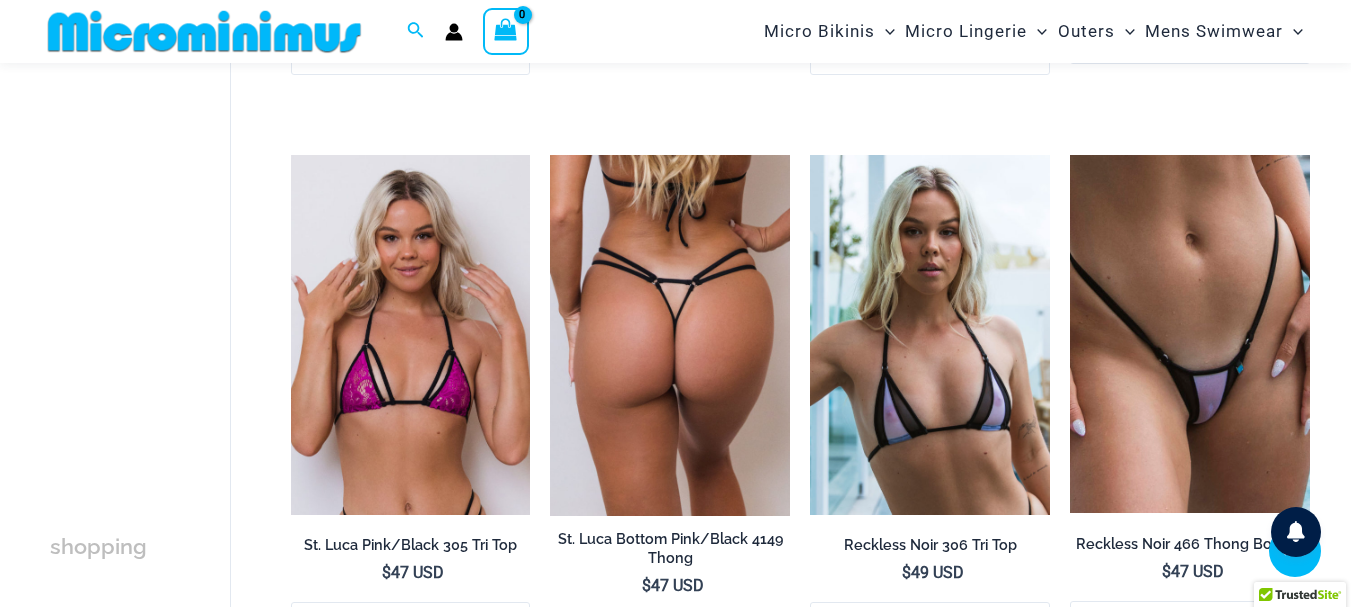 scroll, scrollTop: 1215, scrollLeft: 0, axis: vertical 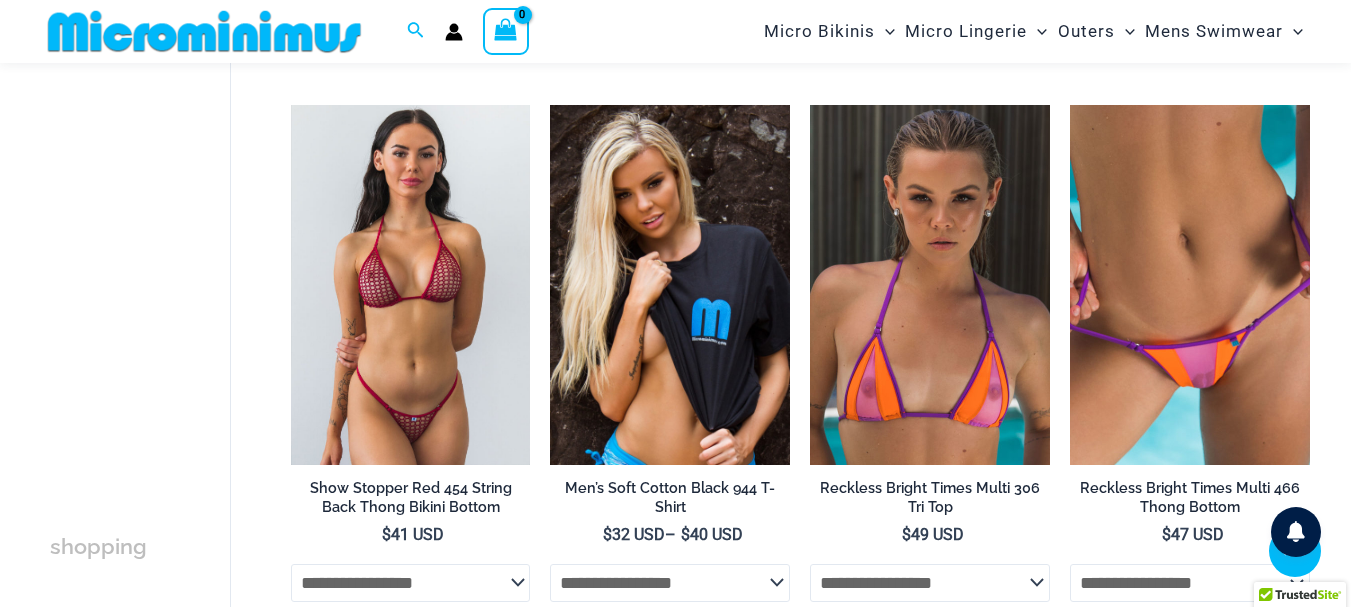 click at bounding box center [411, 285] 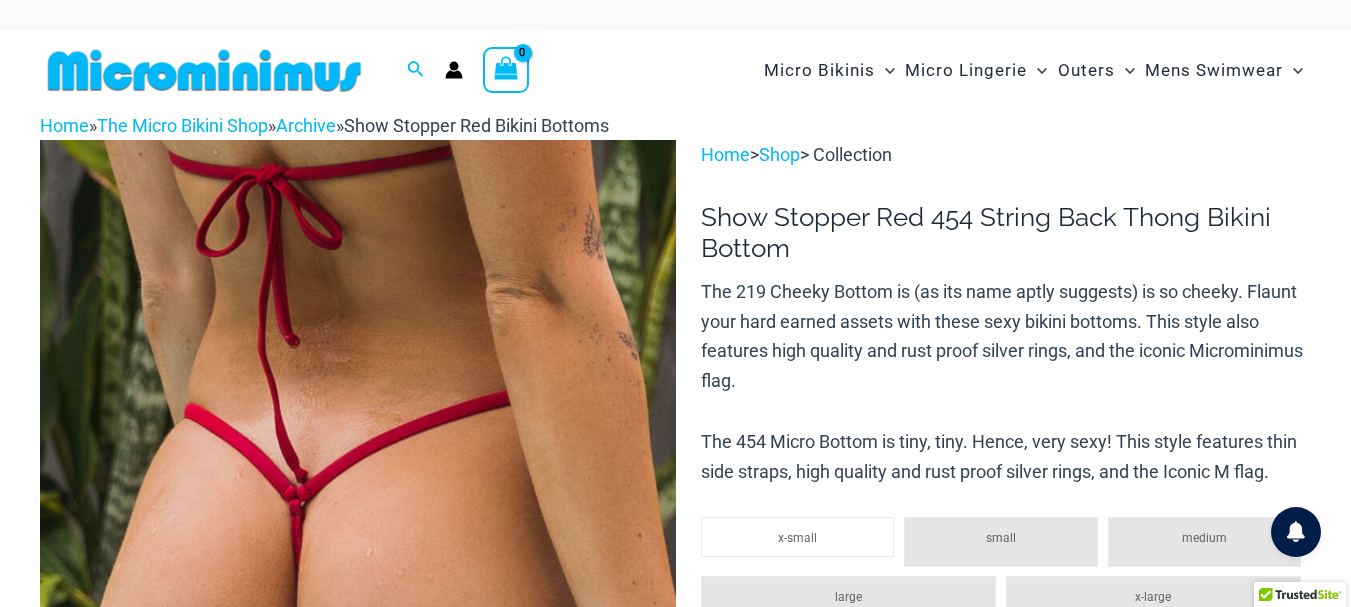 scroll, scrollTop: 0, scrollLeft: 0, axis: both 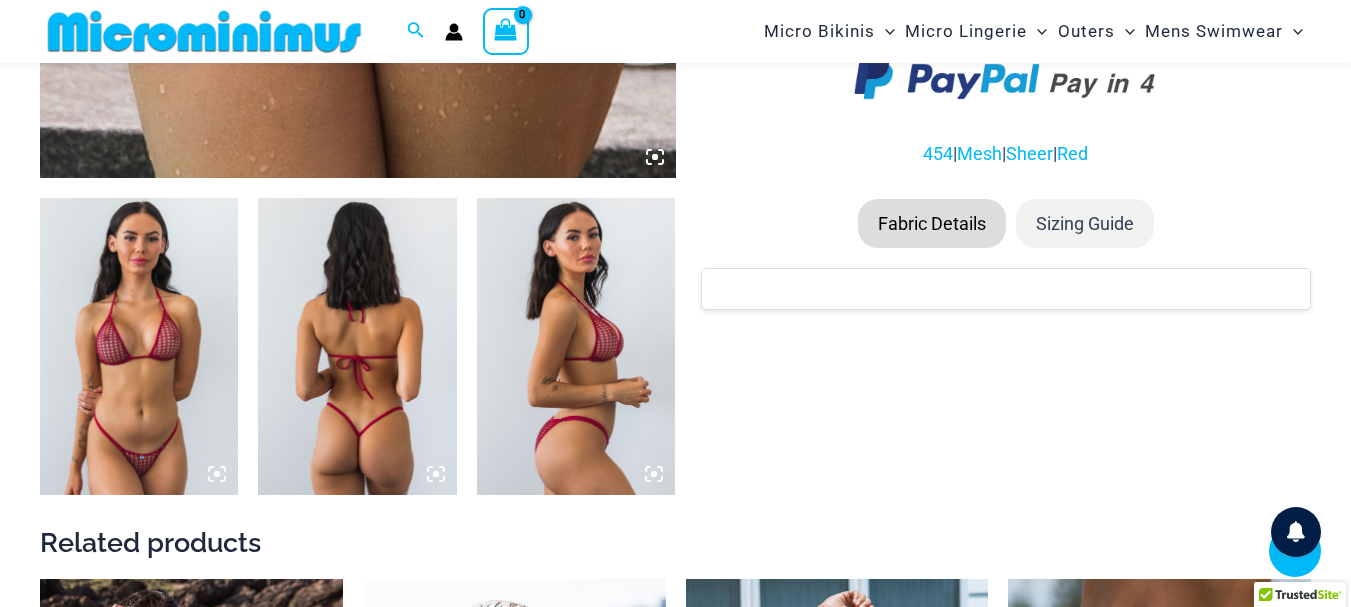 drag, startPoint x: 1359, startPoint y: 23, endPoint x: 1350, endPoint y: 120, distance: 97.41663 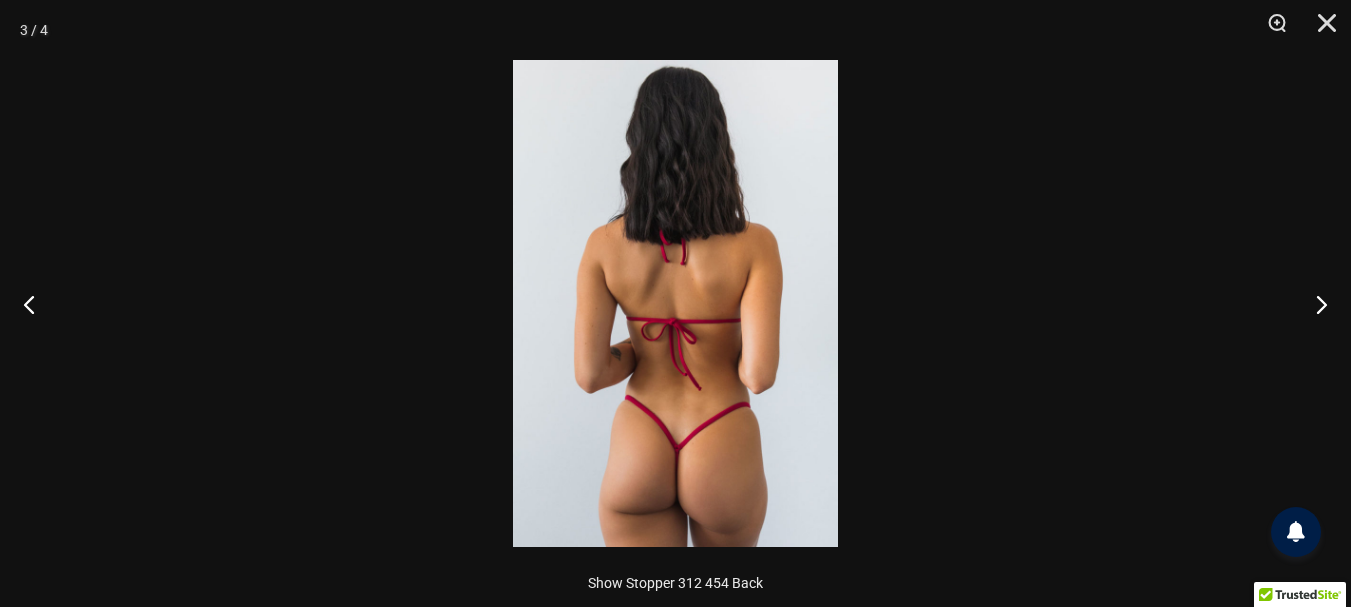 click at bounding box center (675, 303) 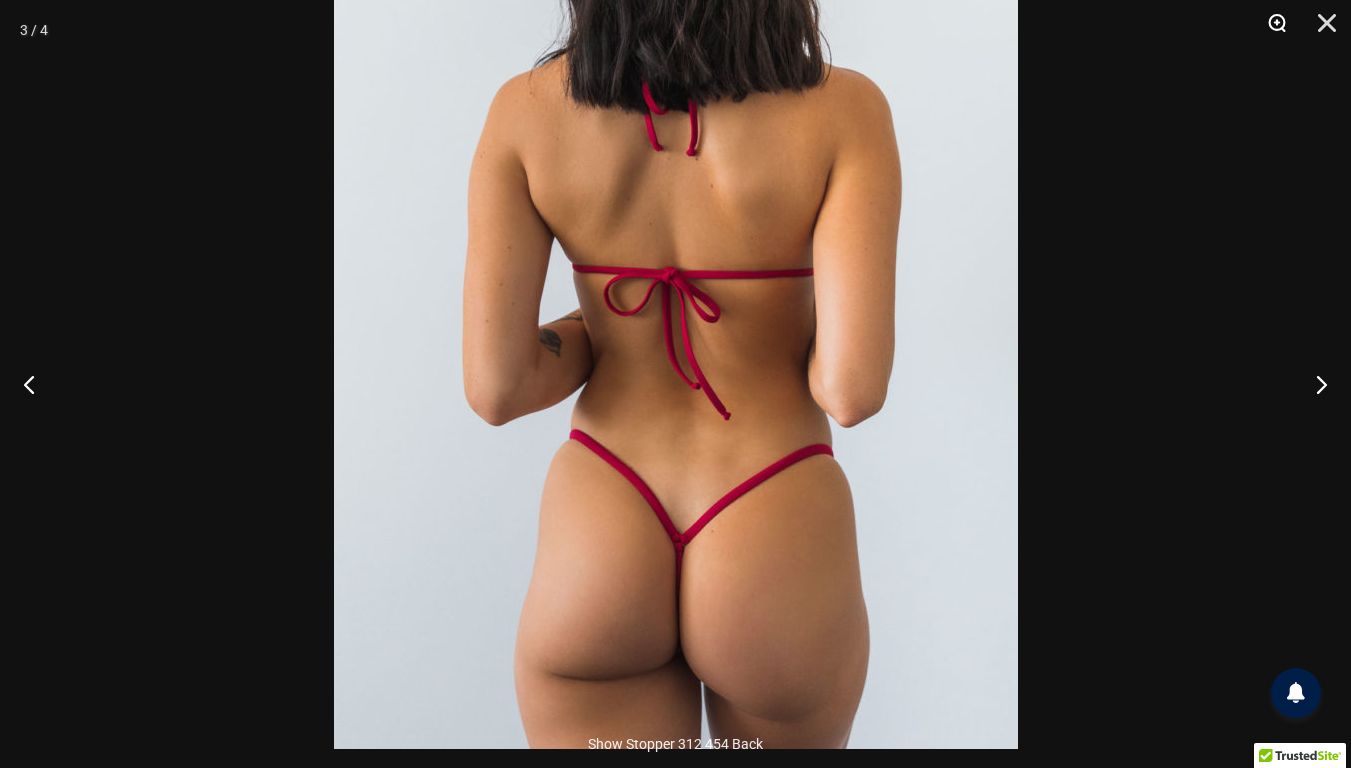 click at bounding box center (1270, 30) 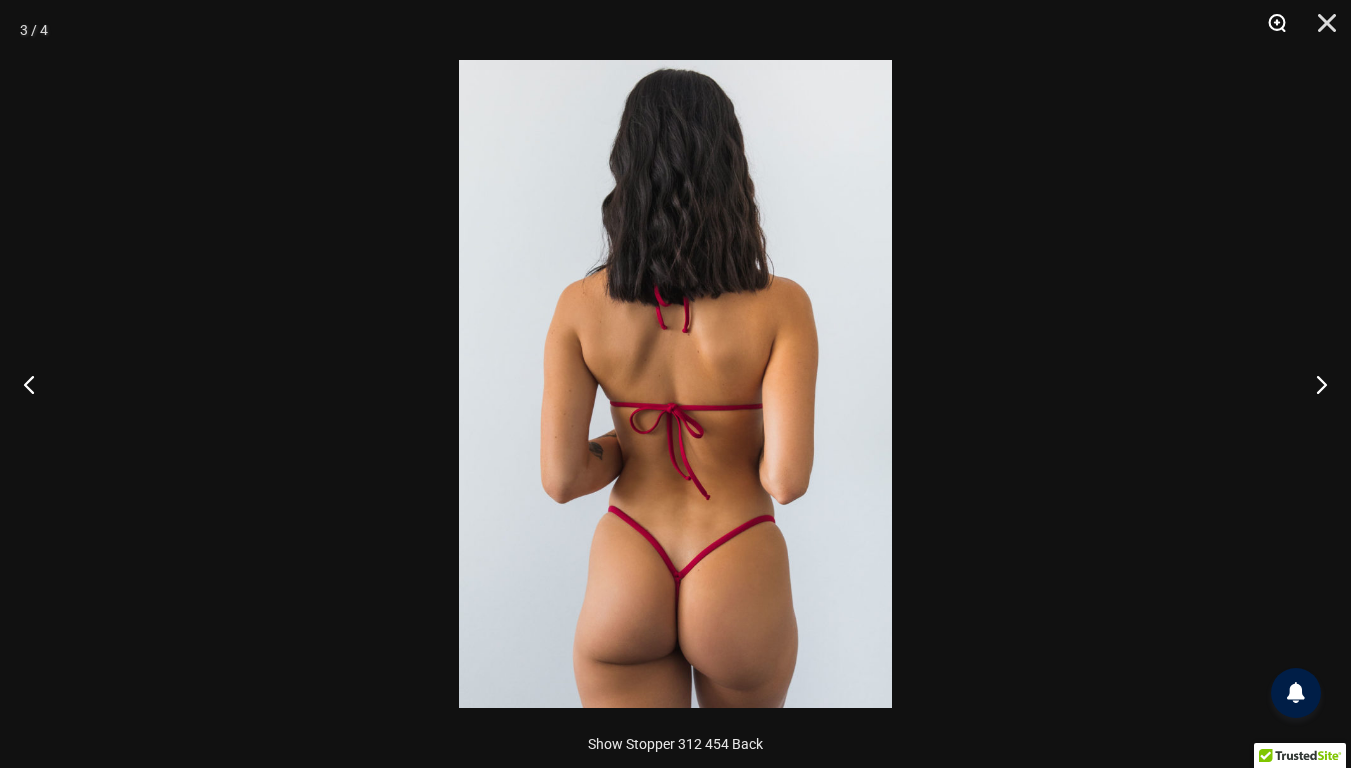 click at bounding box center [1270, 30] 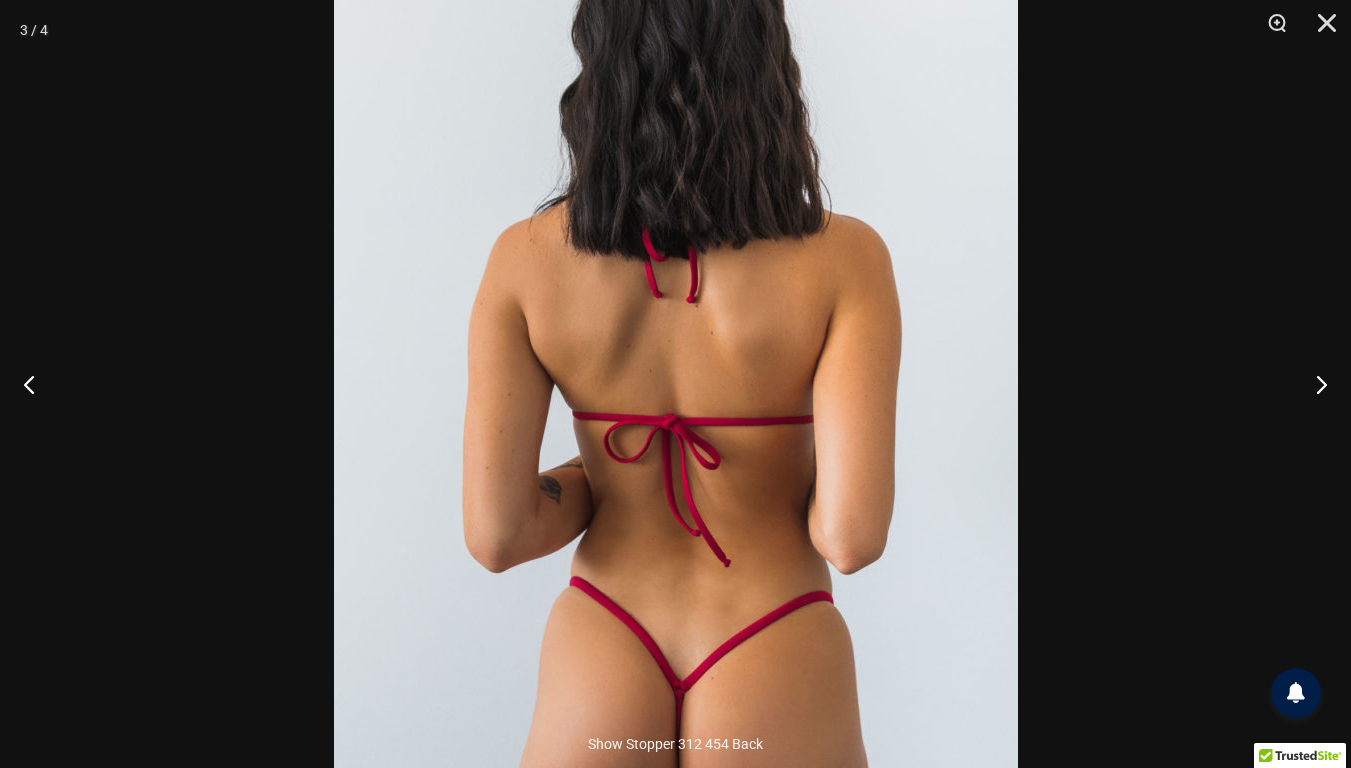 scroll, scrollTop: 1666, scrollLeft: 0, axis: vertical 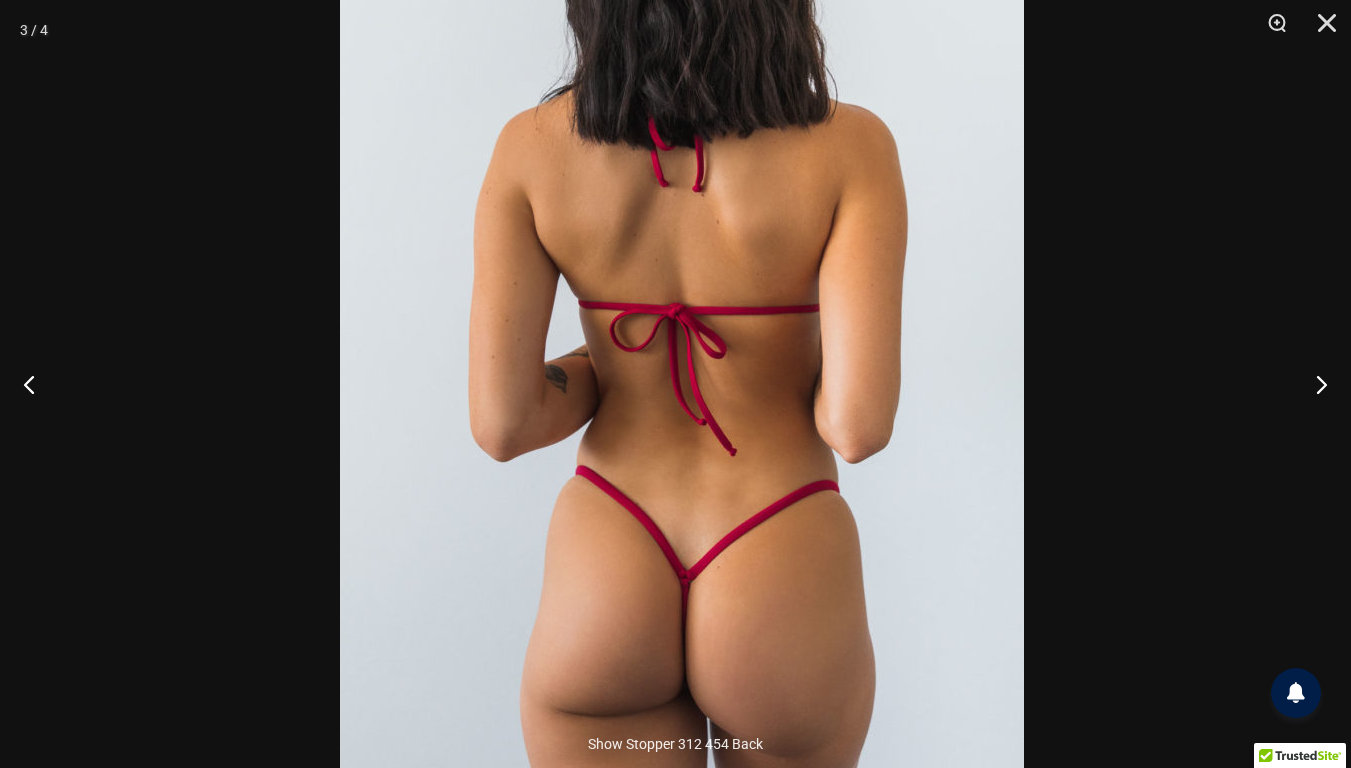 click at bounding box center [682, 273] 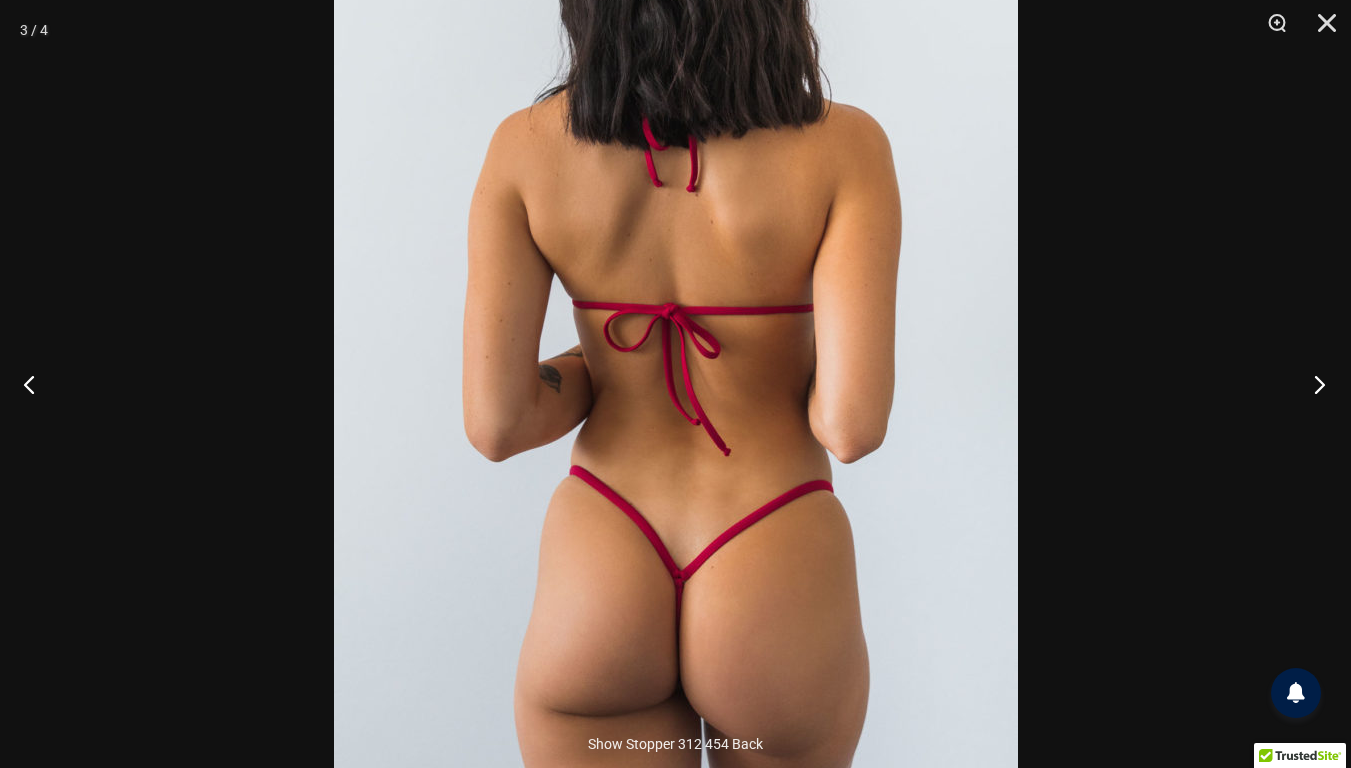 click at bounding box center [1313, 384] 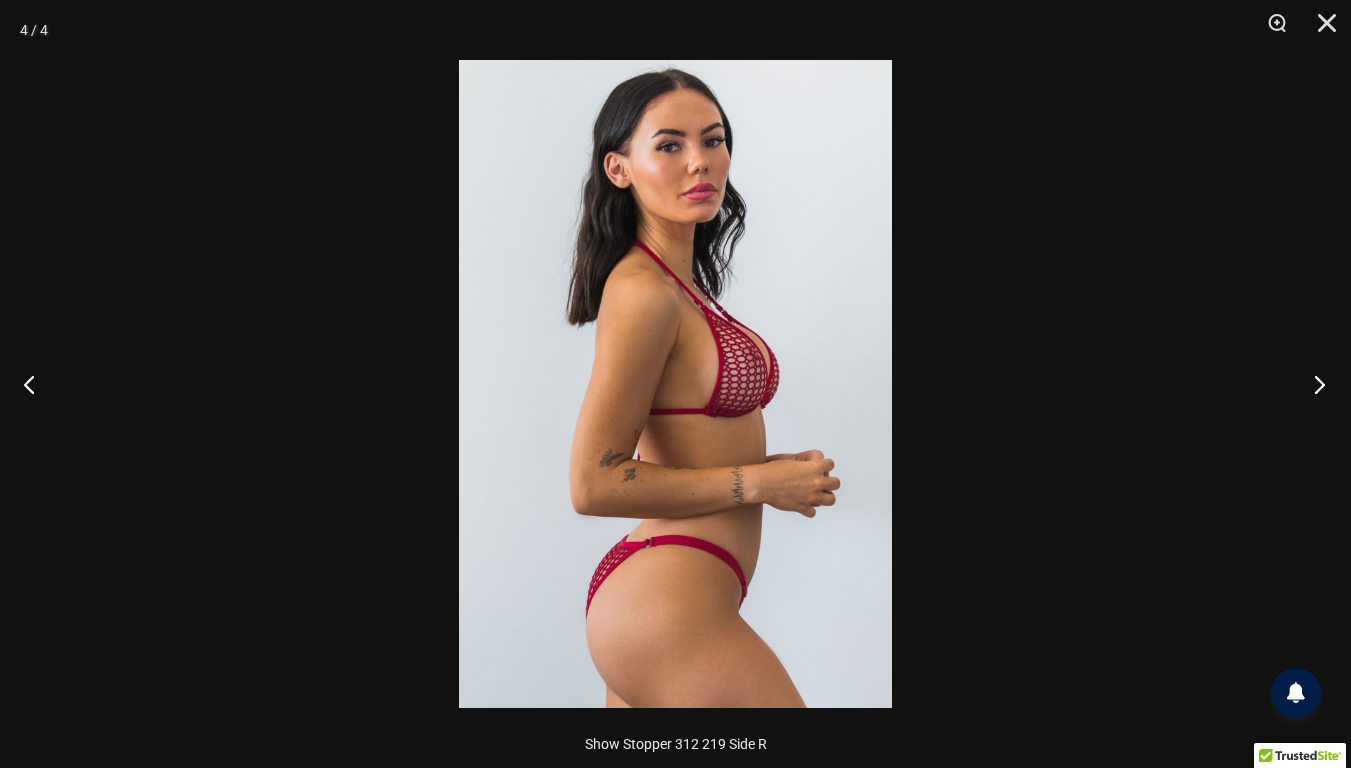 click at bounding box center (1313, 384) 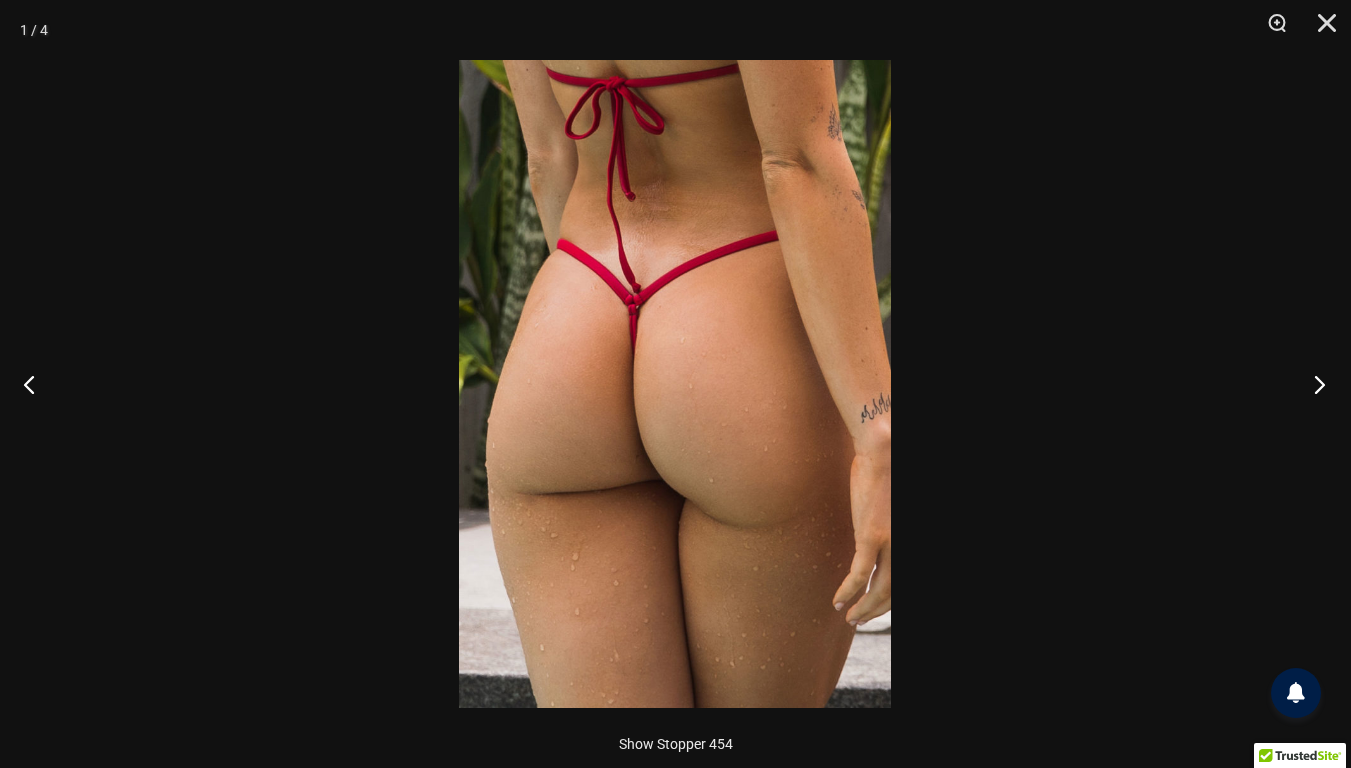 click at bounding box center (1313, 384) 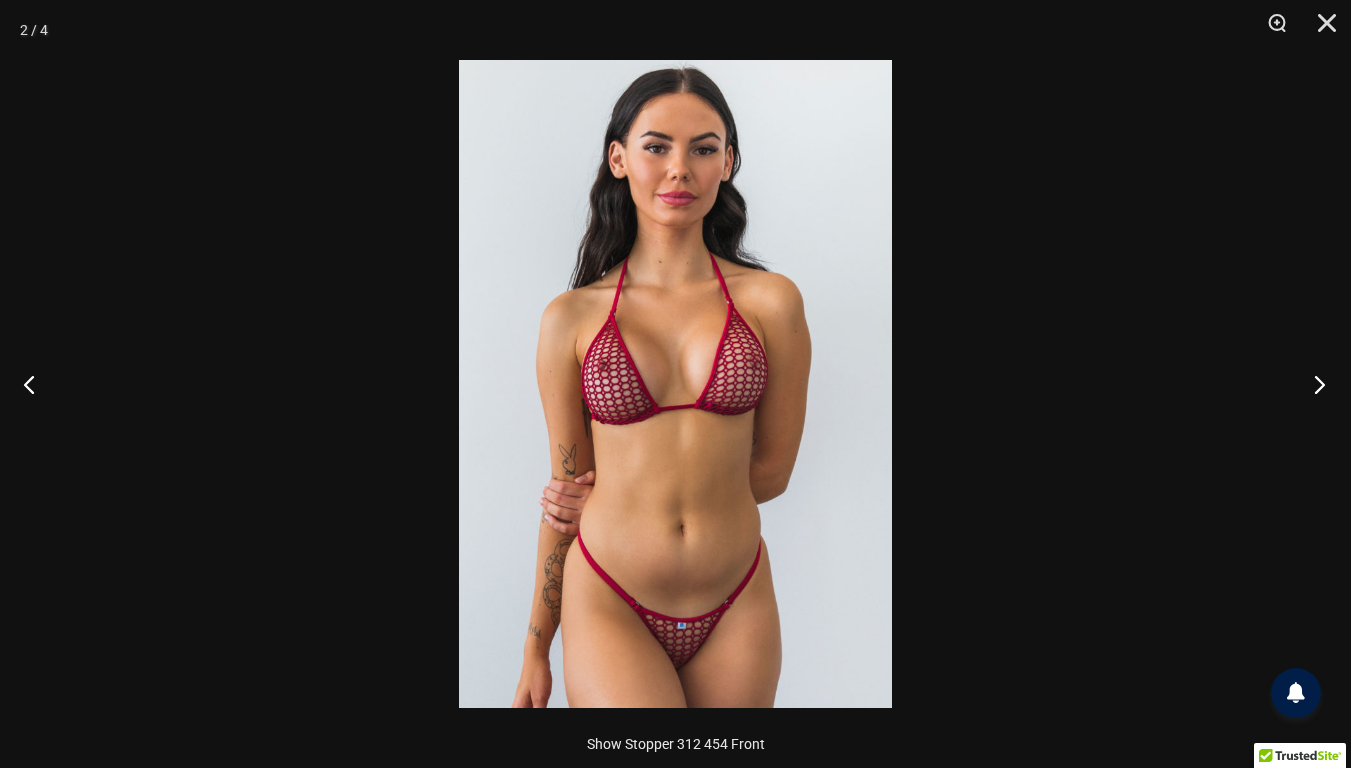 click at bounding box center [1313, 384] 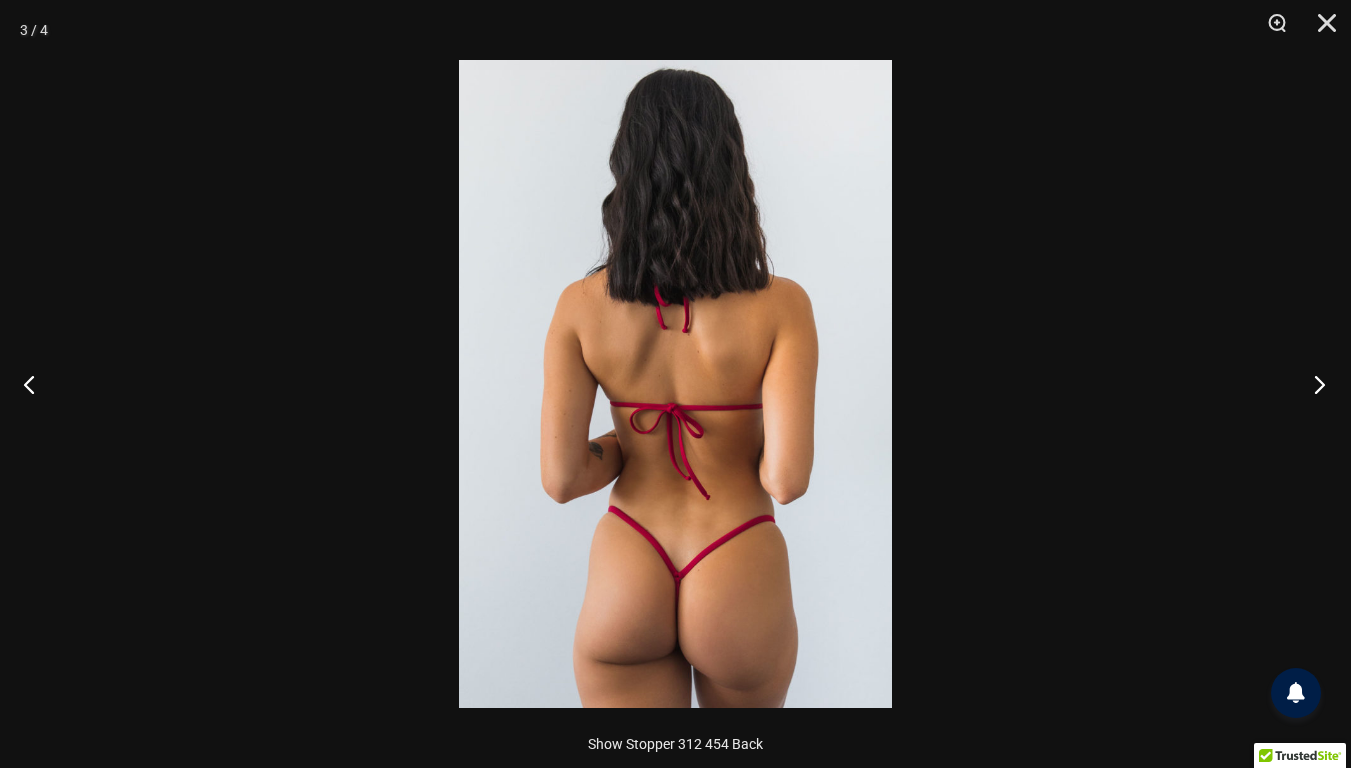 click at bounding box center (1313, 384) 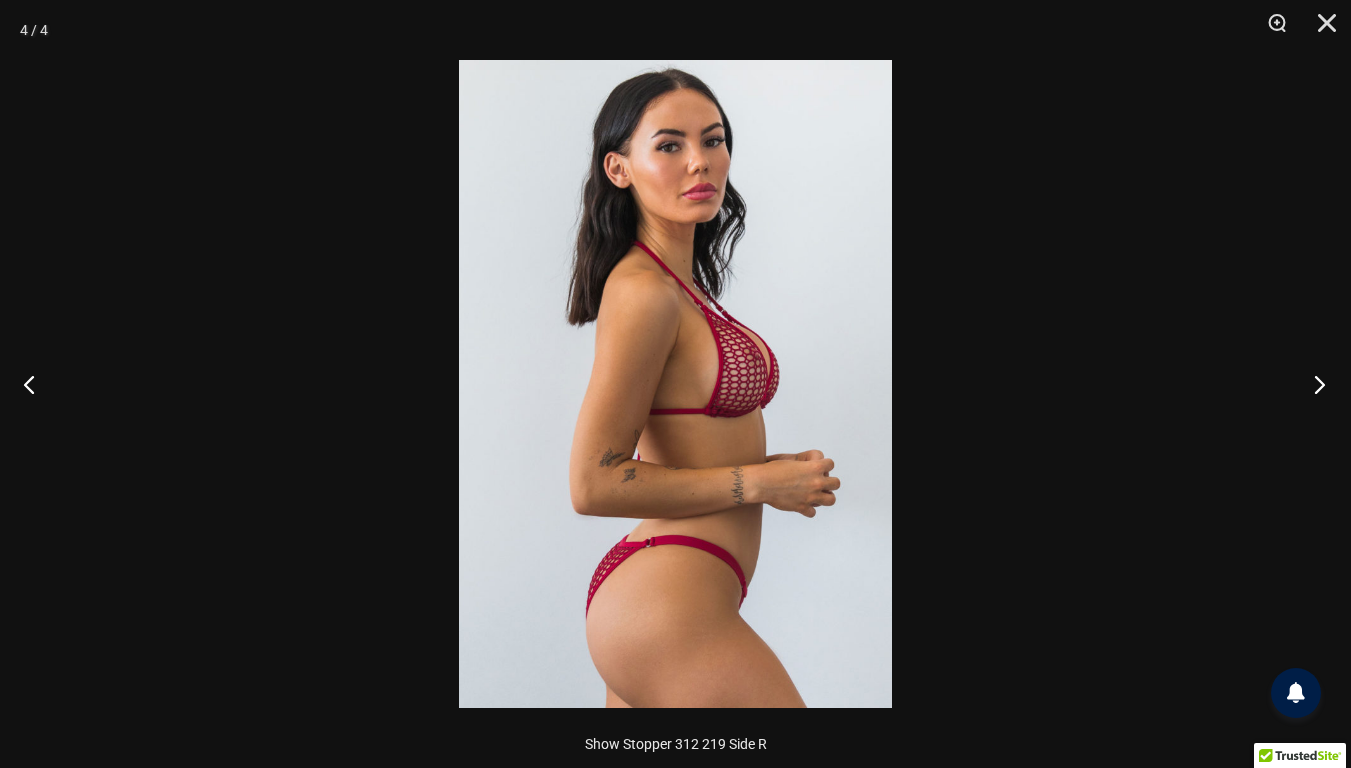 click at bounding box center (1313, 384) 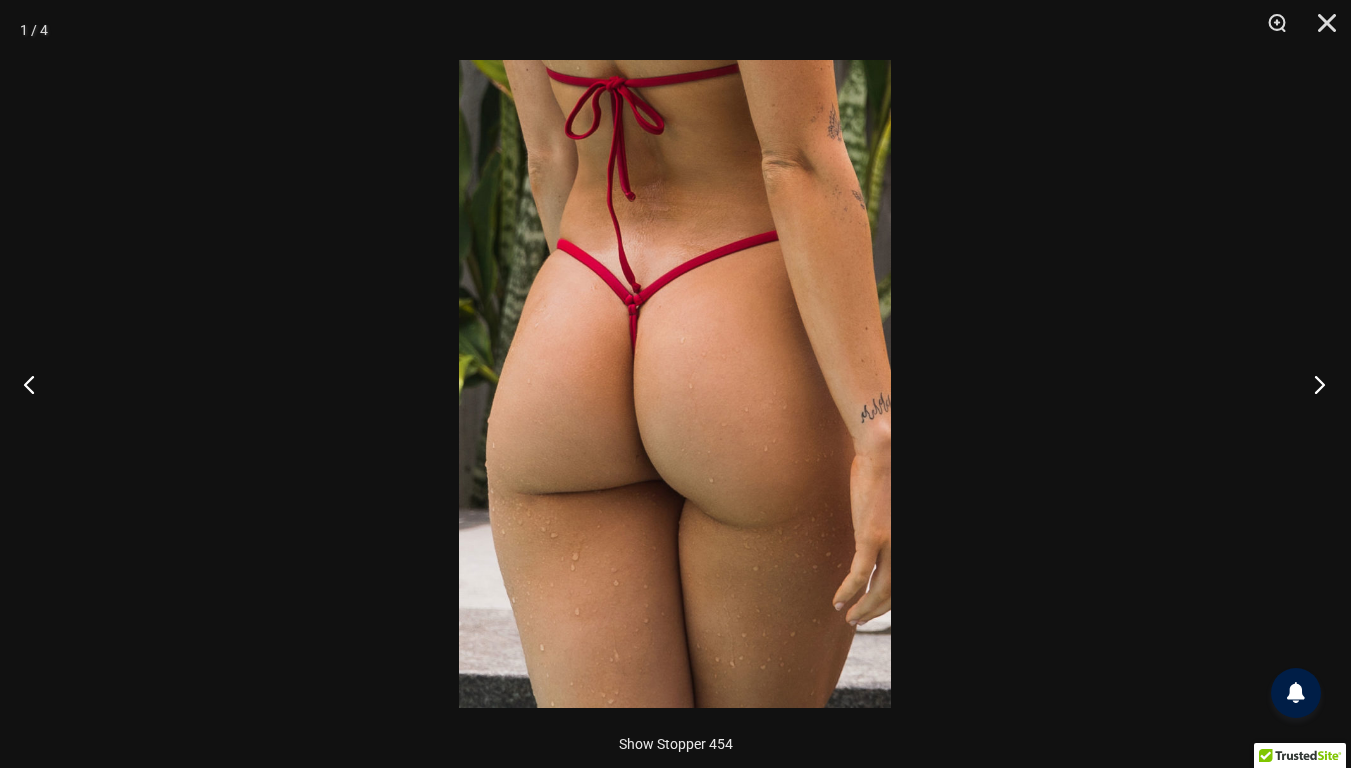 click at bounding box center [1313, 384] 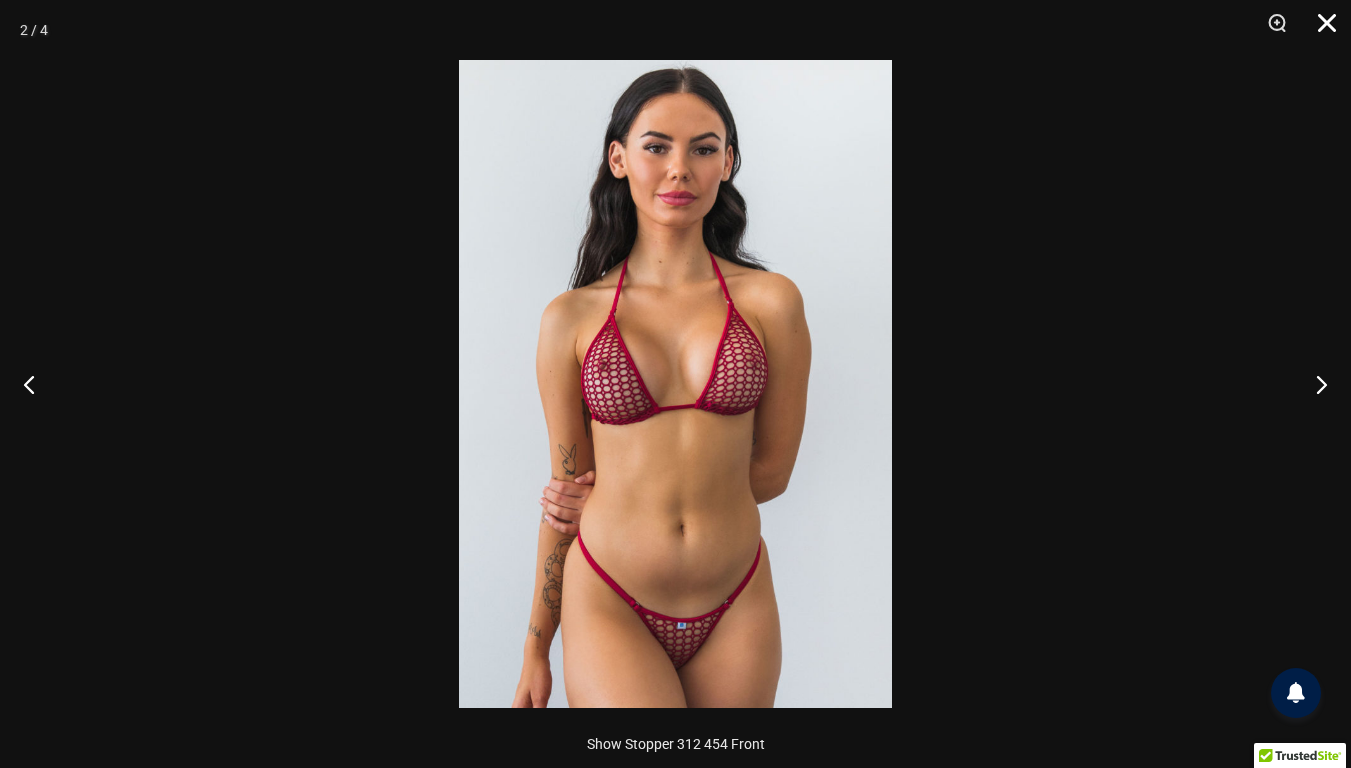 click at bounding box center (1320, 30) 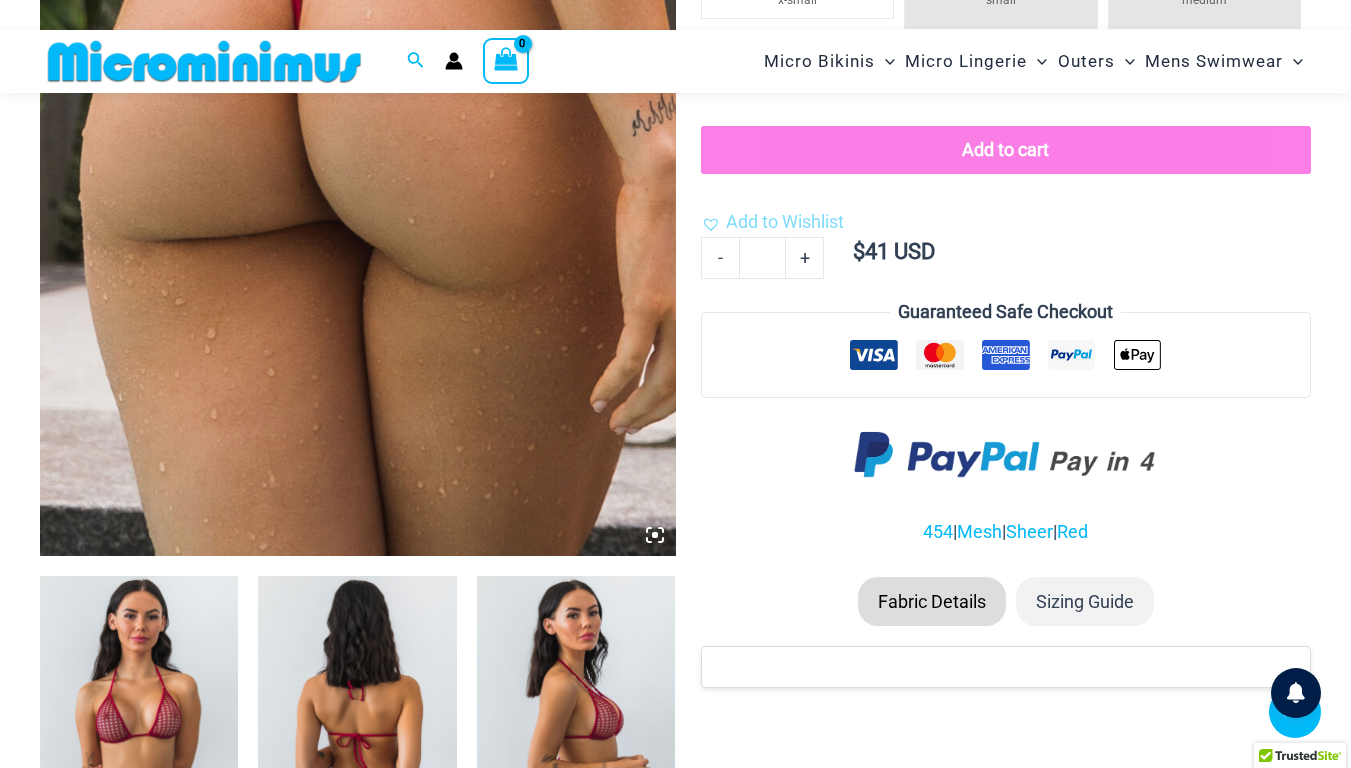 scroll, scrollTop: 558, scrollLeft: 0, axis: vertical 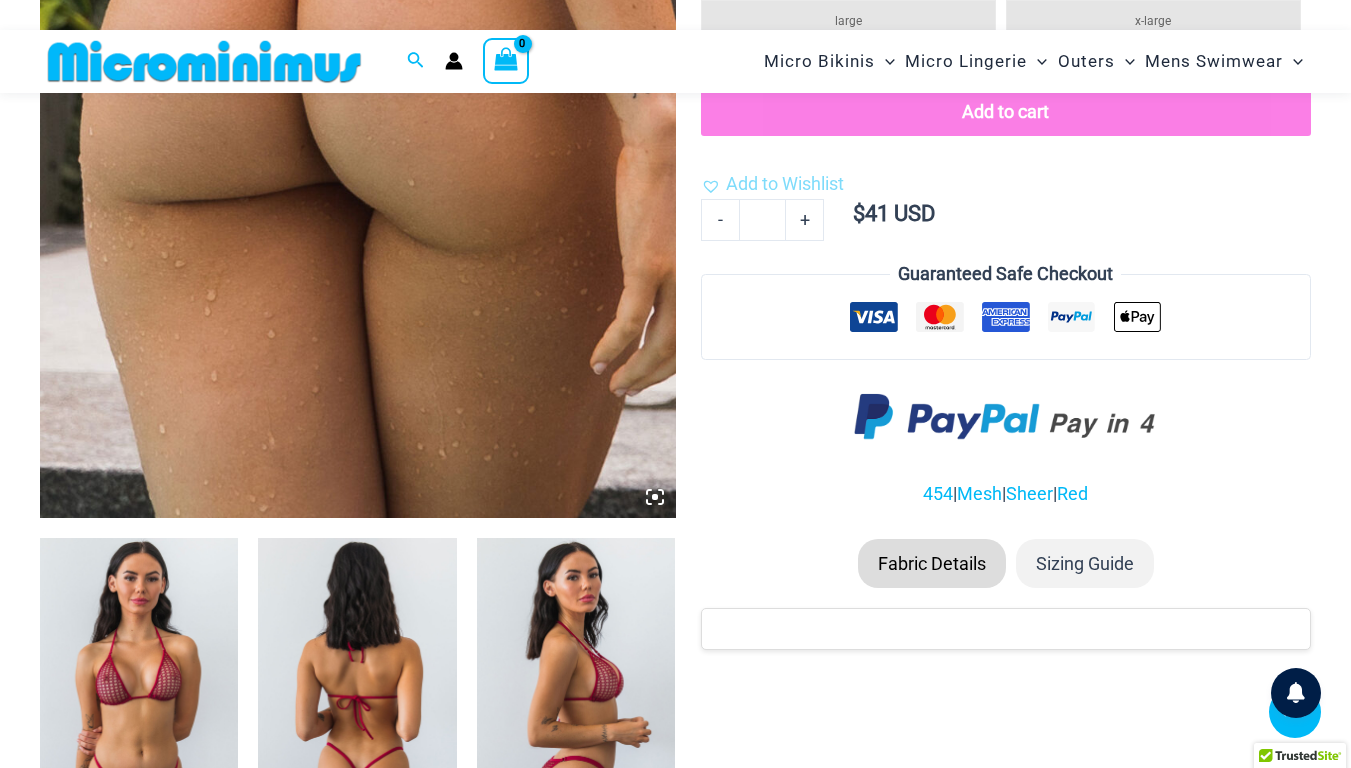 click on "Sizing Guide" at bounding box center (1085, 564) 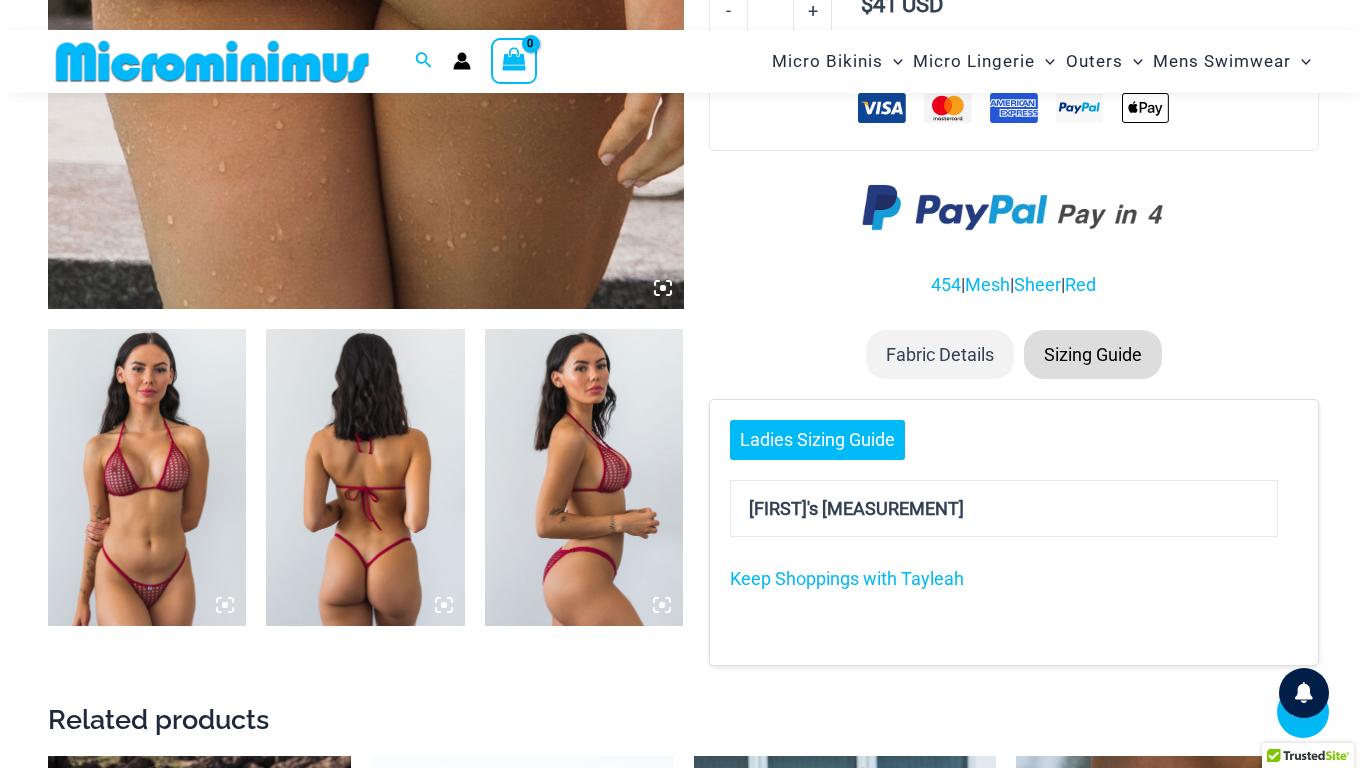 scroll, scrollTop: 899, scrollLeft: 0, axis: vertical 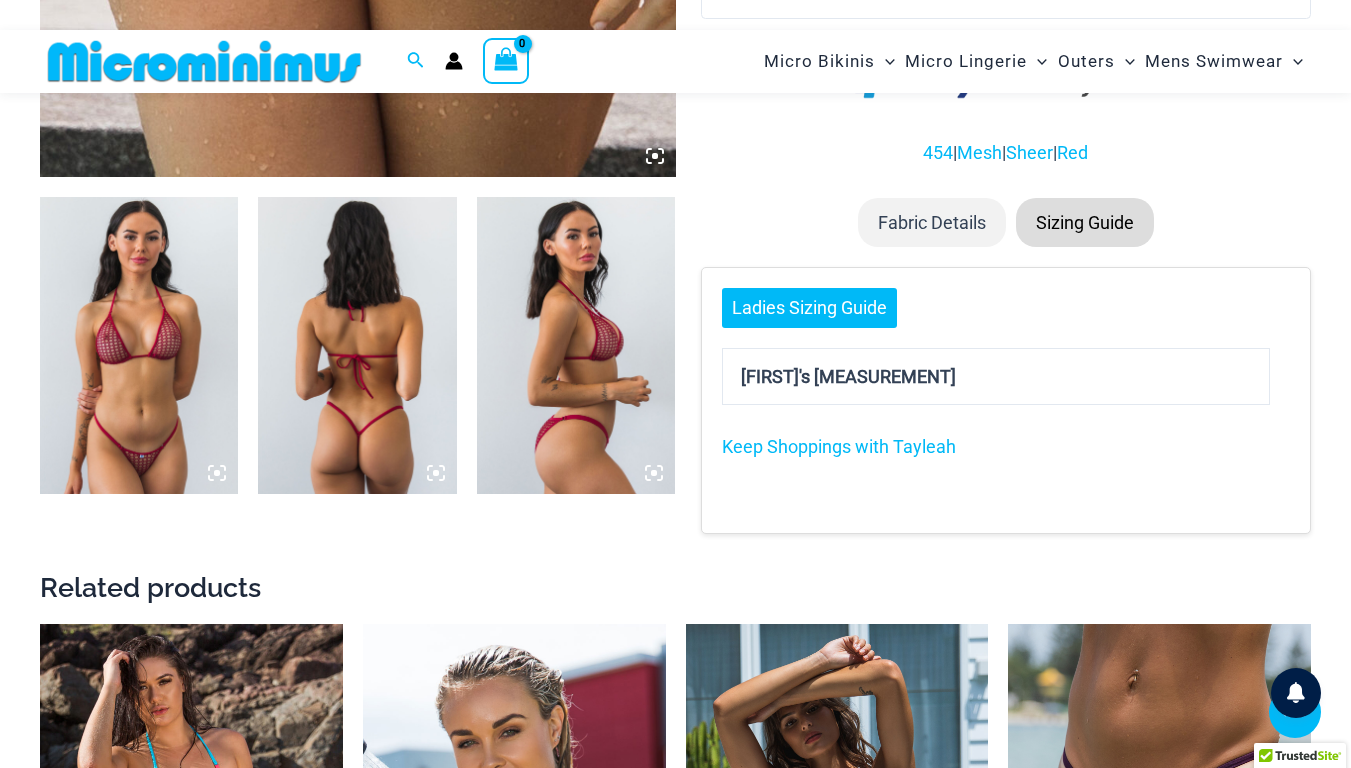 click on "Ladies Sizing Guide" at bounding box center (809, 308) 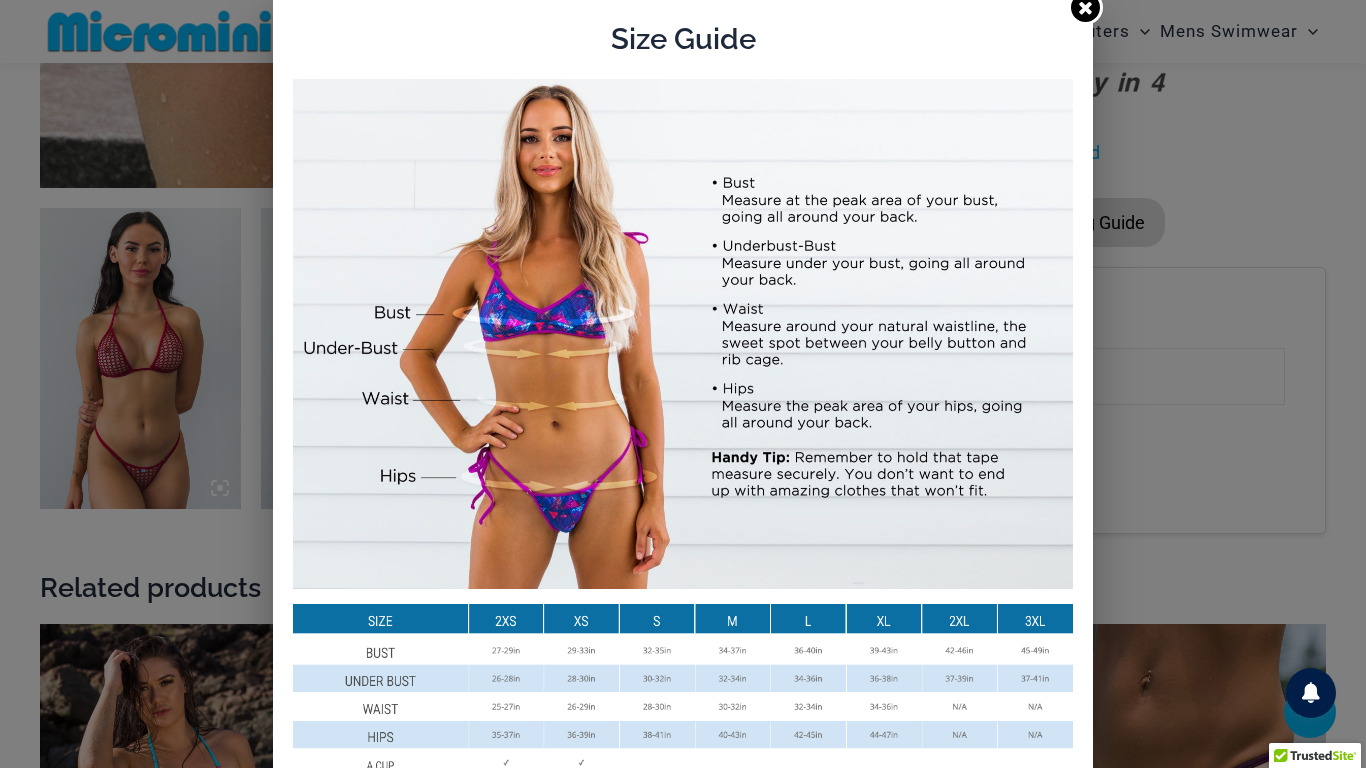 click 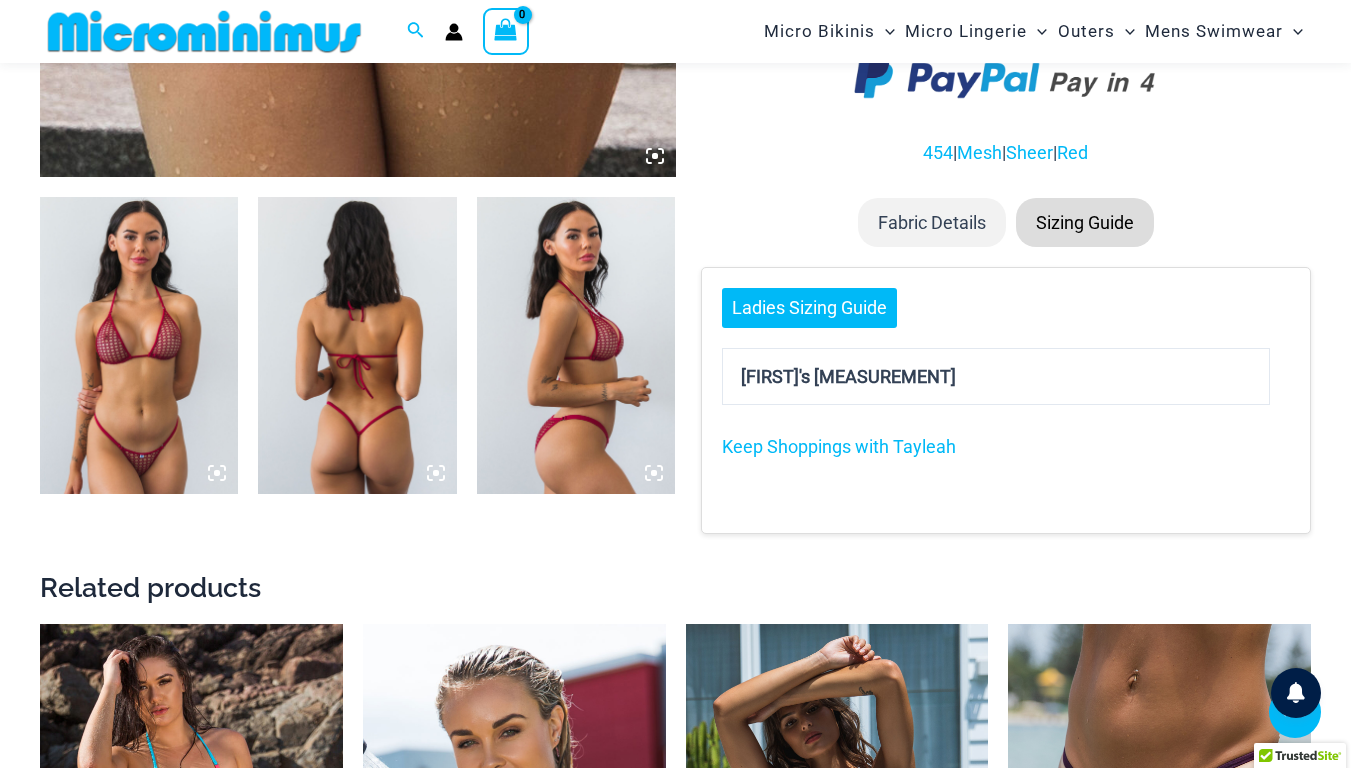 click on "Ladies Sizing Guide" at bounding box center [809, 308] 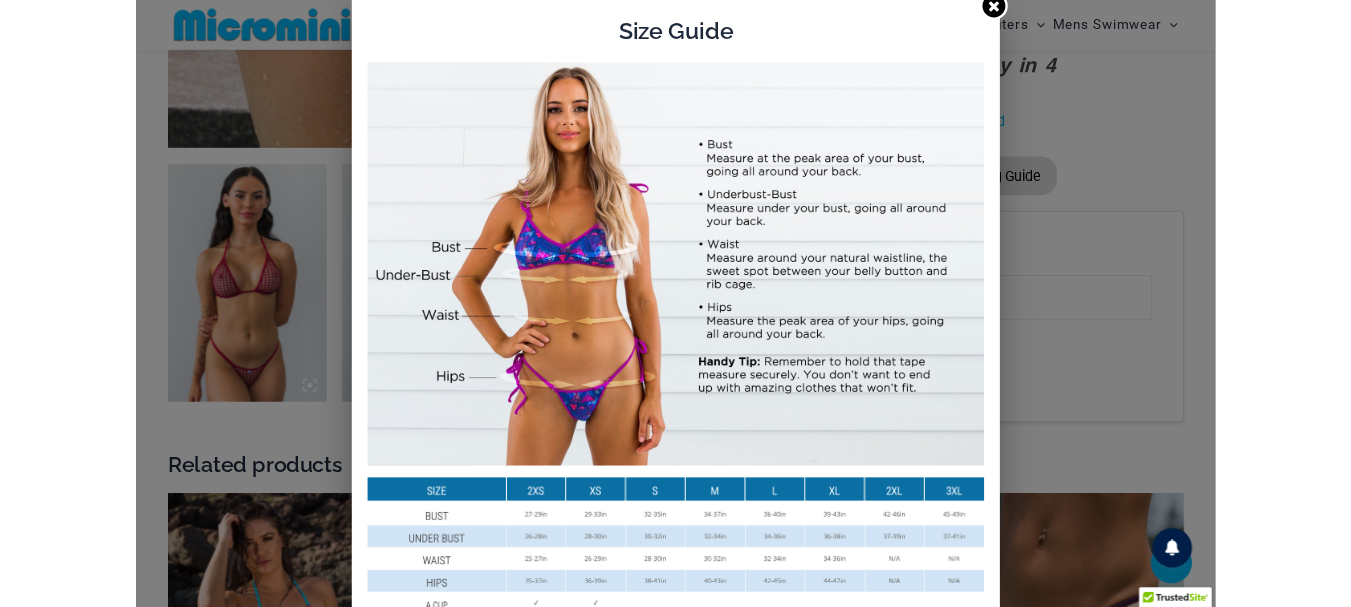 scroll, scrollTop: 100, scrollLeft: 0, axis: vertical 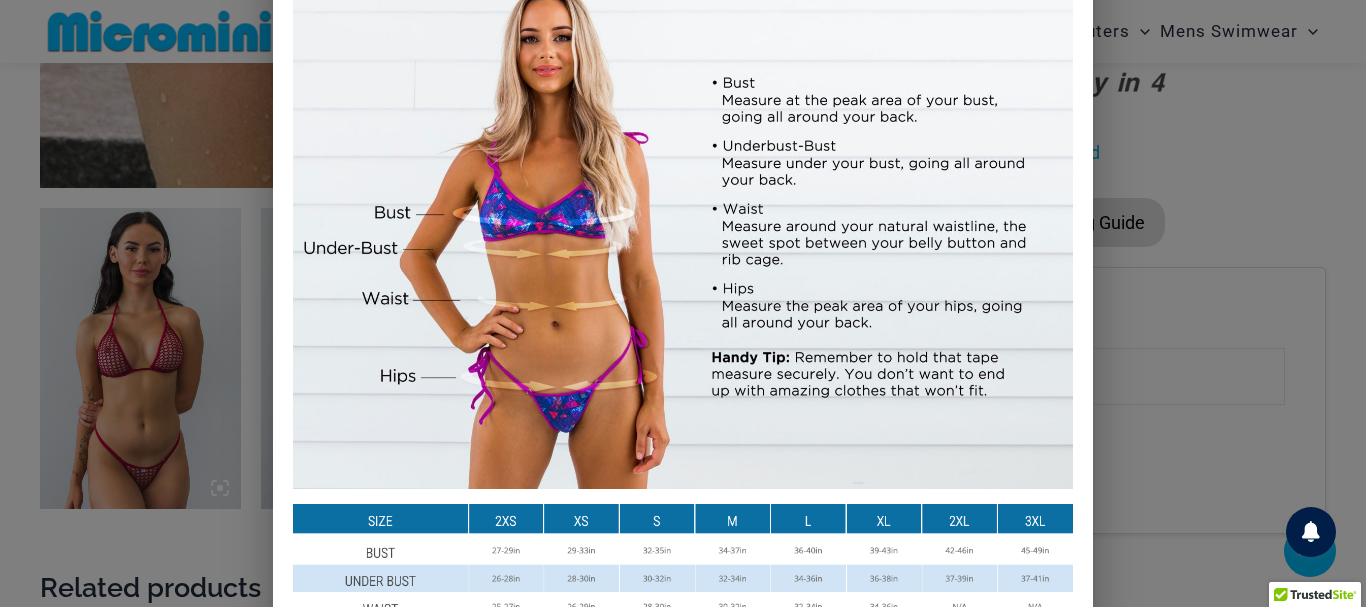 click on "Size Guide
Size Guide Inches
Size Guide Centimeters" at bounding box center [683, 303] 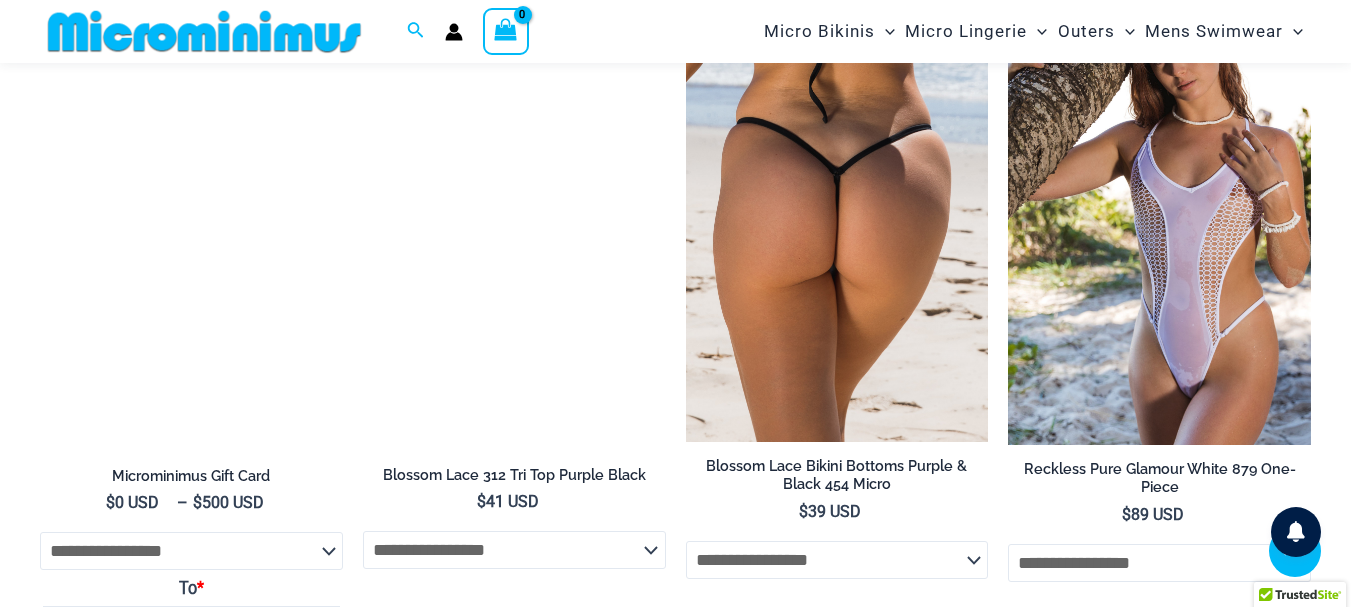 scroll, scrollTop: 2744, scrollLeft: 0, axis: vertical 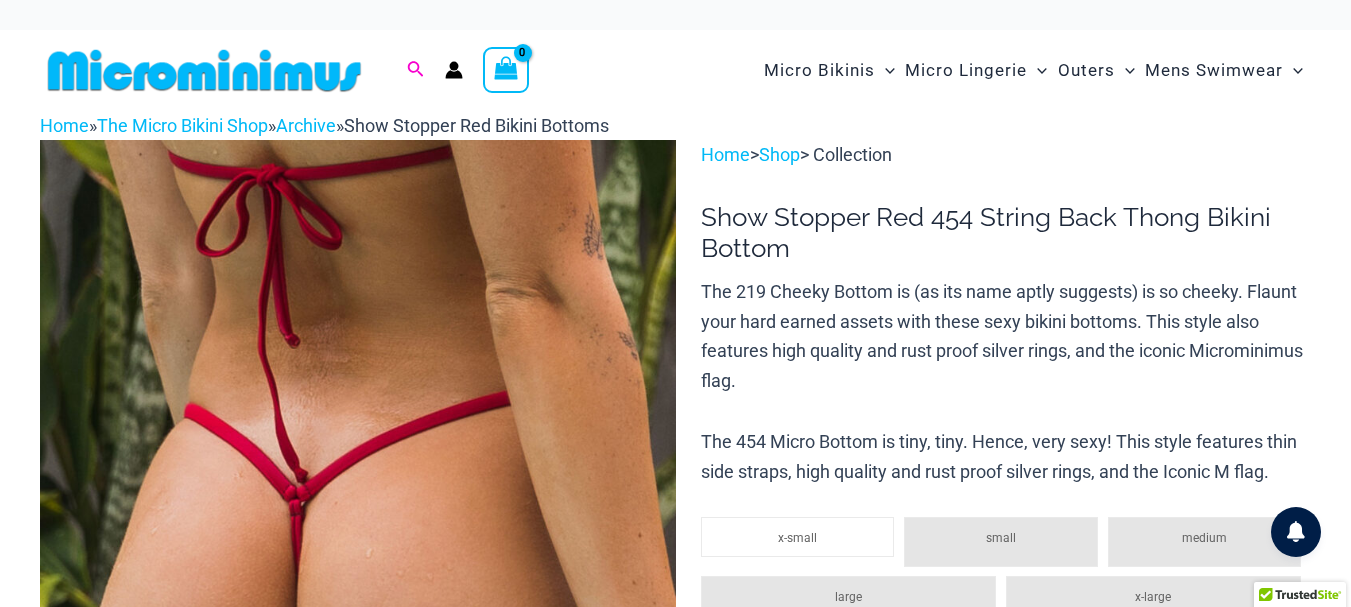 click 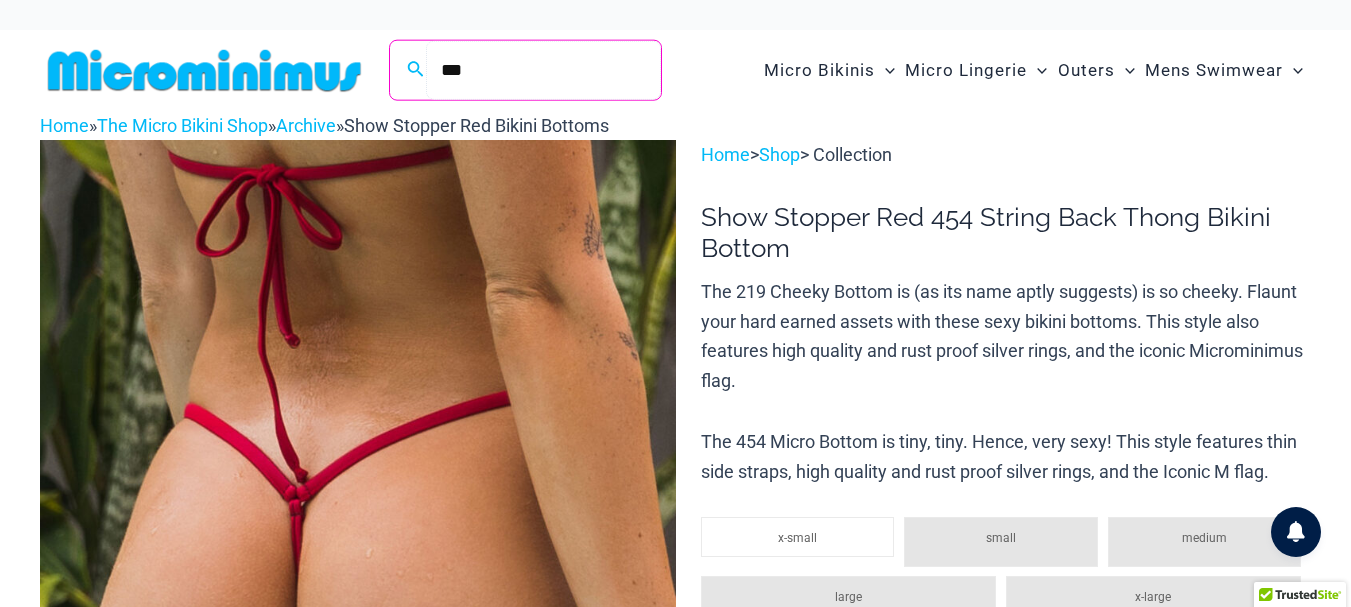 type on "***" 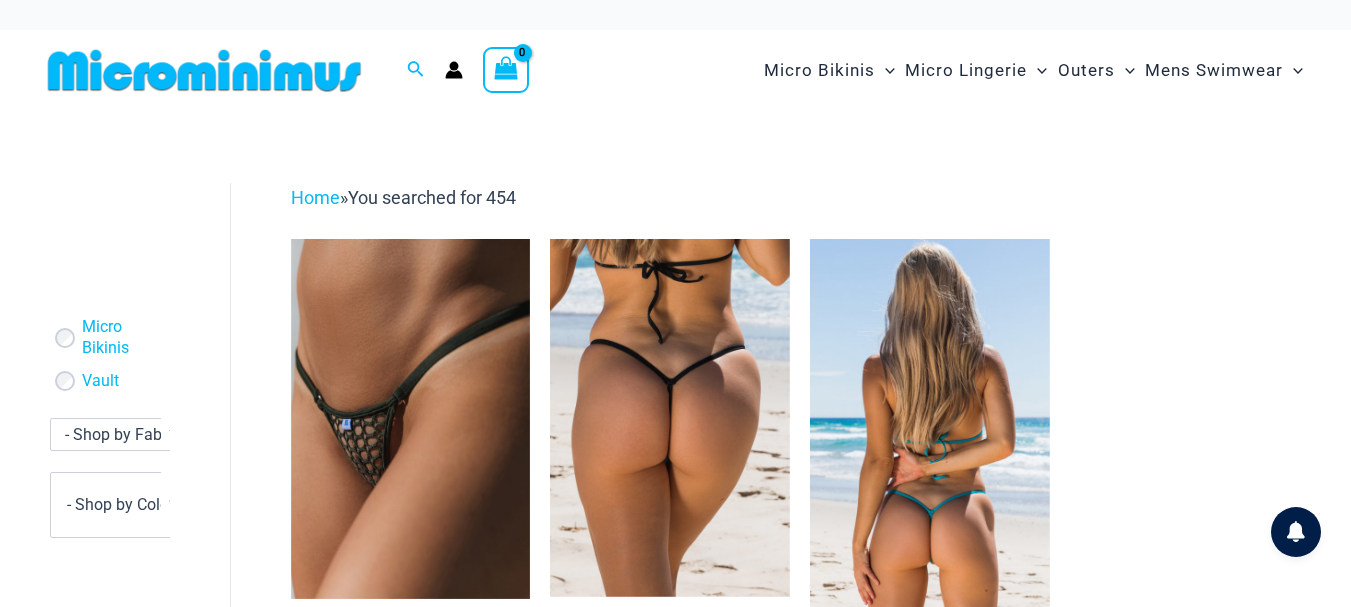 scroll, scrollTop: 0, scrollLeft: 0, axis: both 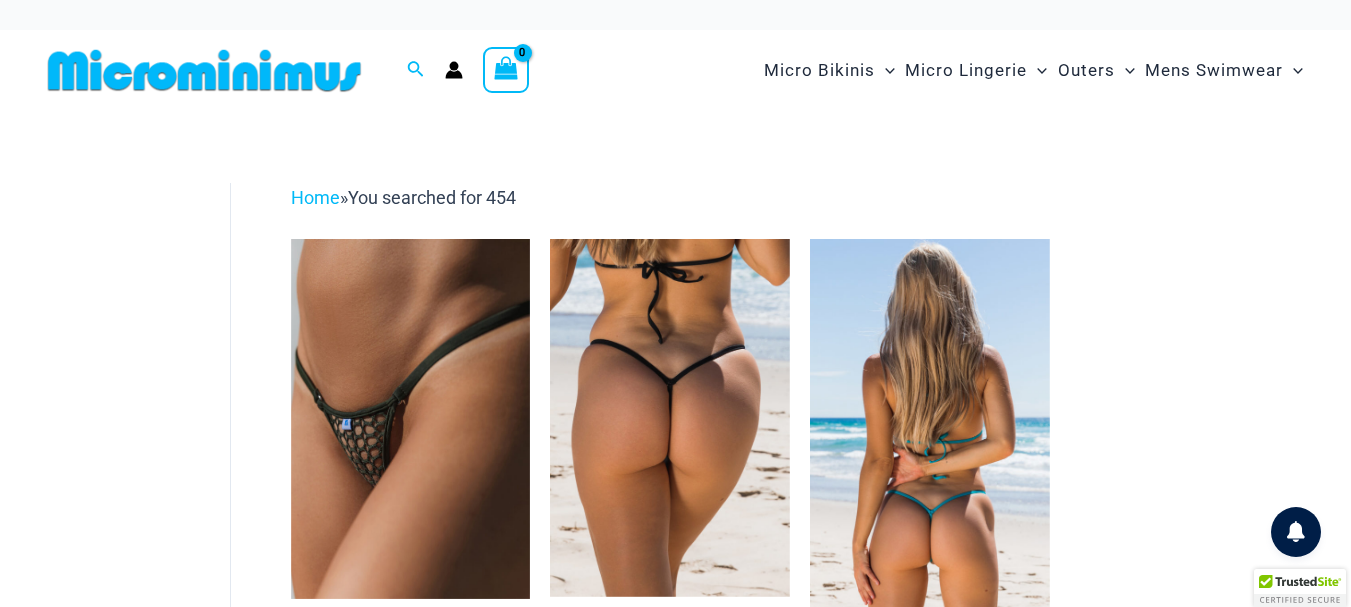 type on "**********" 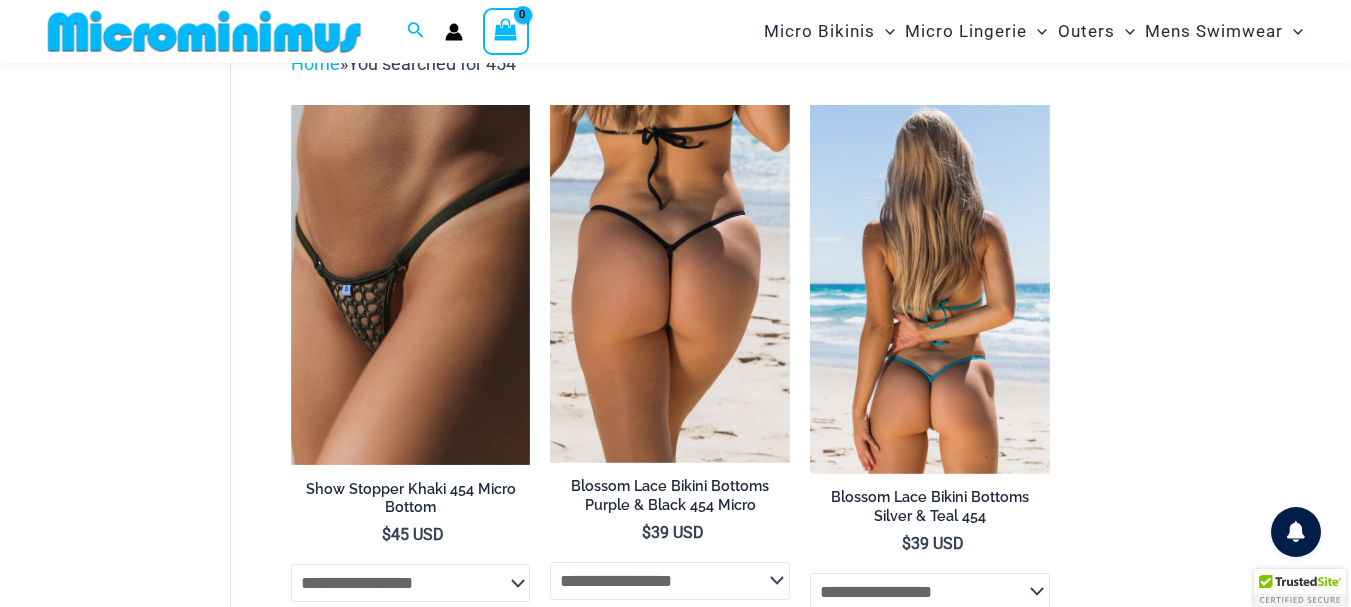 scroll, scrollTop: 154, scrollLeft: 0, axis: vertical 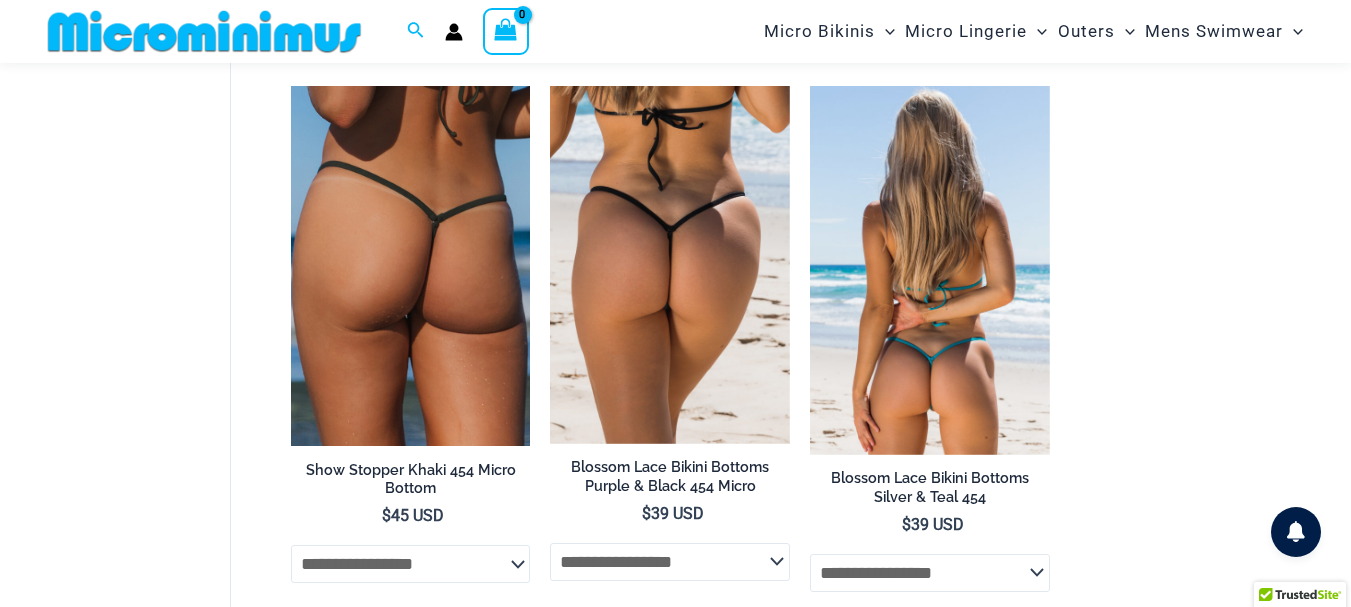 click at bounding box center [411, 266] 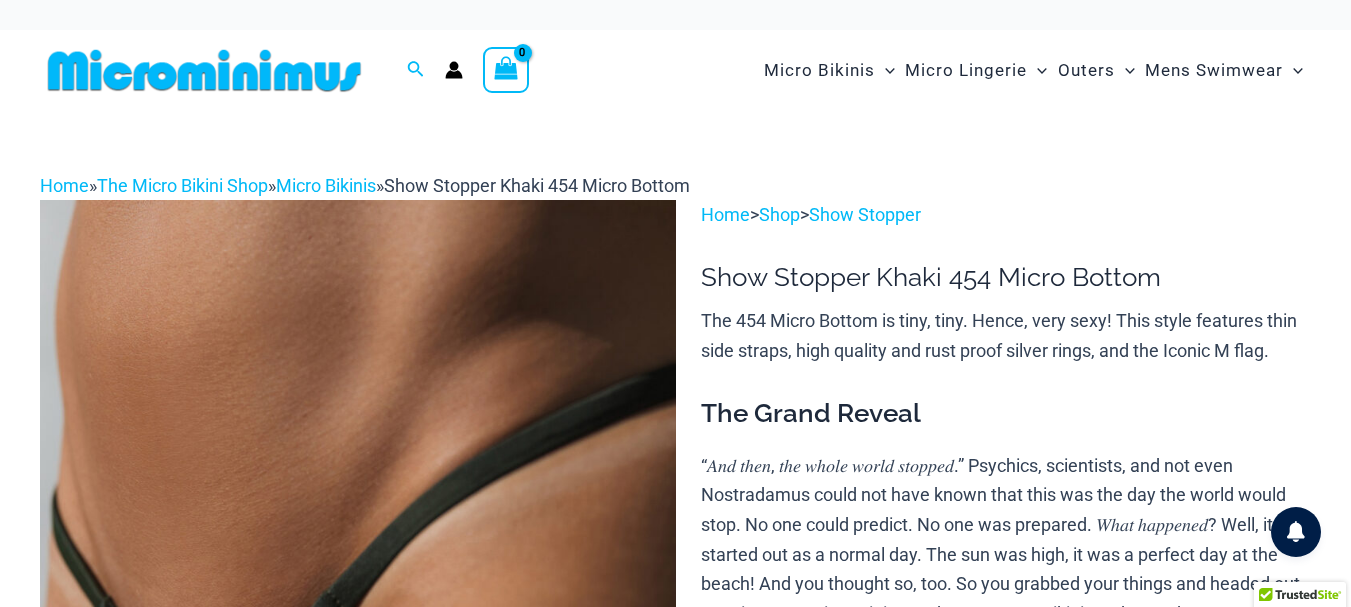 scroll, scrollTop: 0, scrollLeft: 0, axis: both 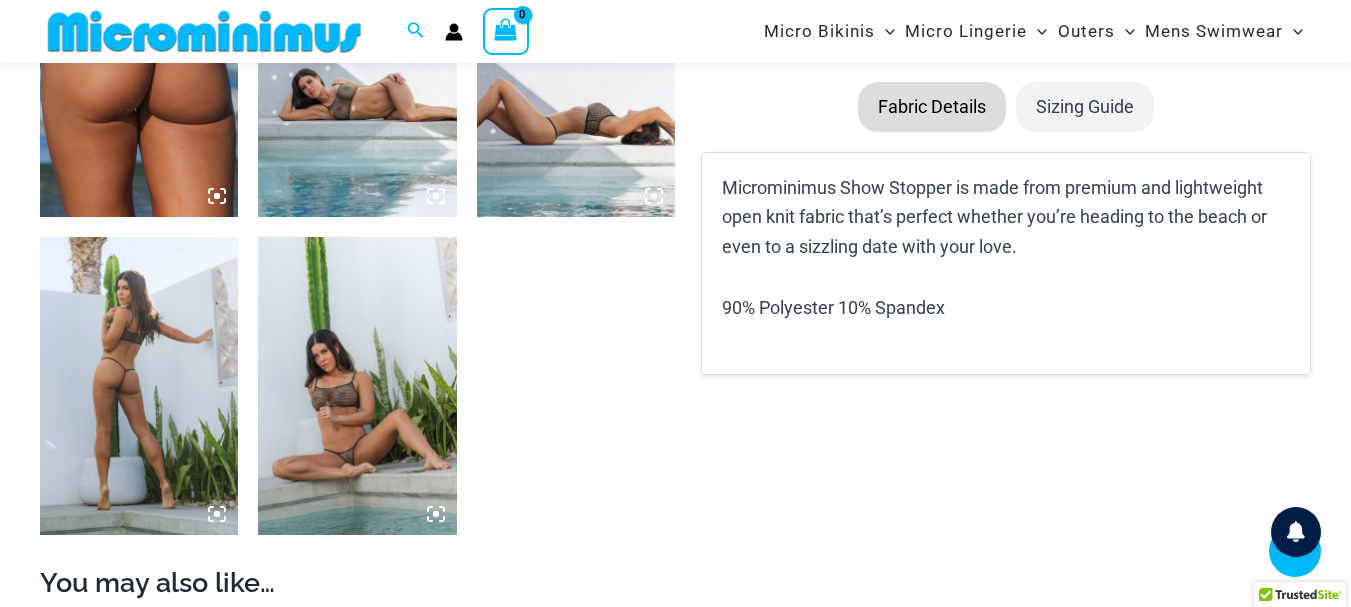 drag, startPoint x: 1359, startPoint y: 26, endPoint x: 1332, endPoint y: 121, distance: 98.762344 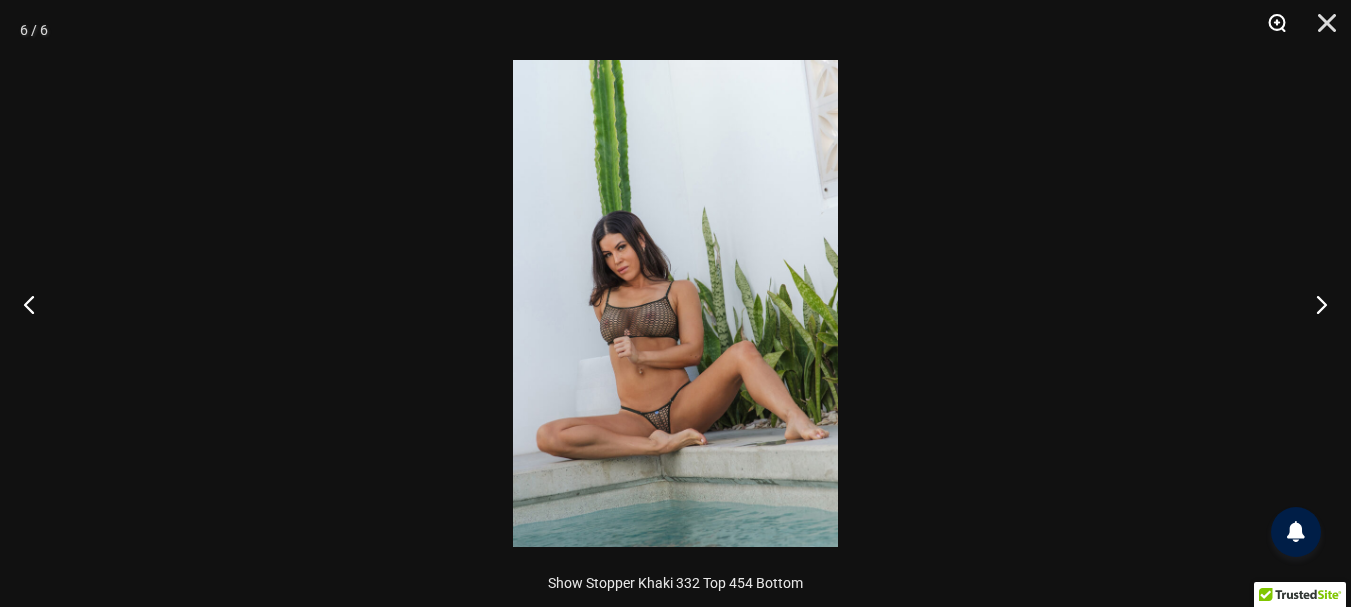 click at bounding box center (1270, 30) 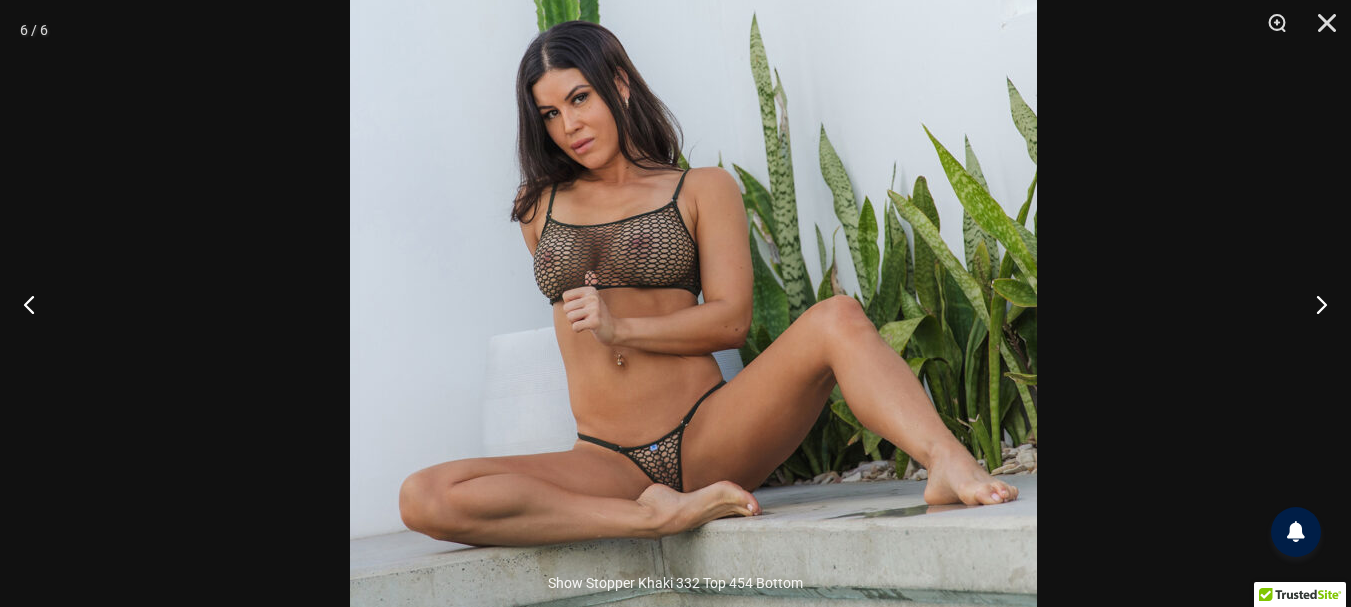 click at bounding box center (693, 217) 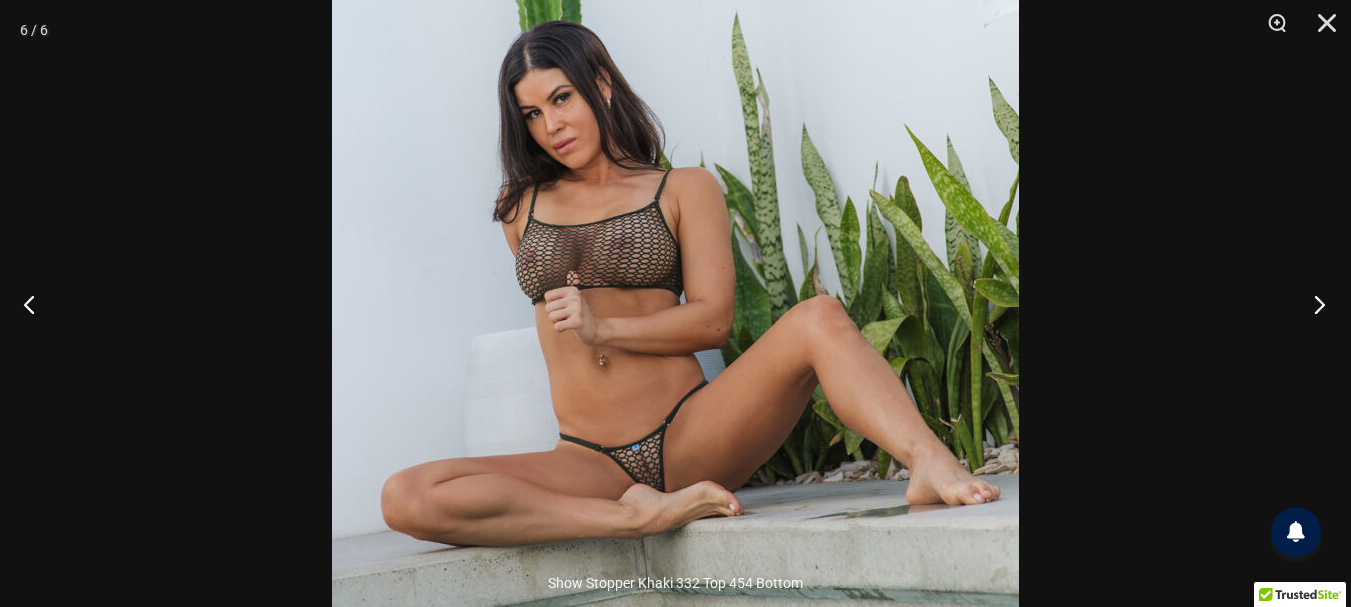 click at bounding box center [1313, 304] 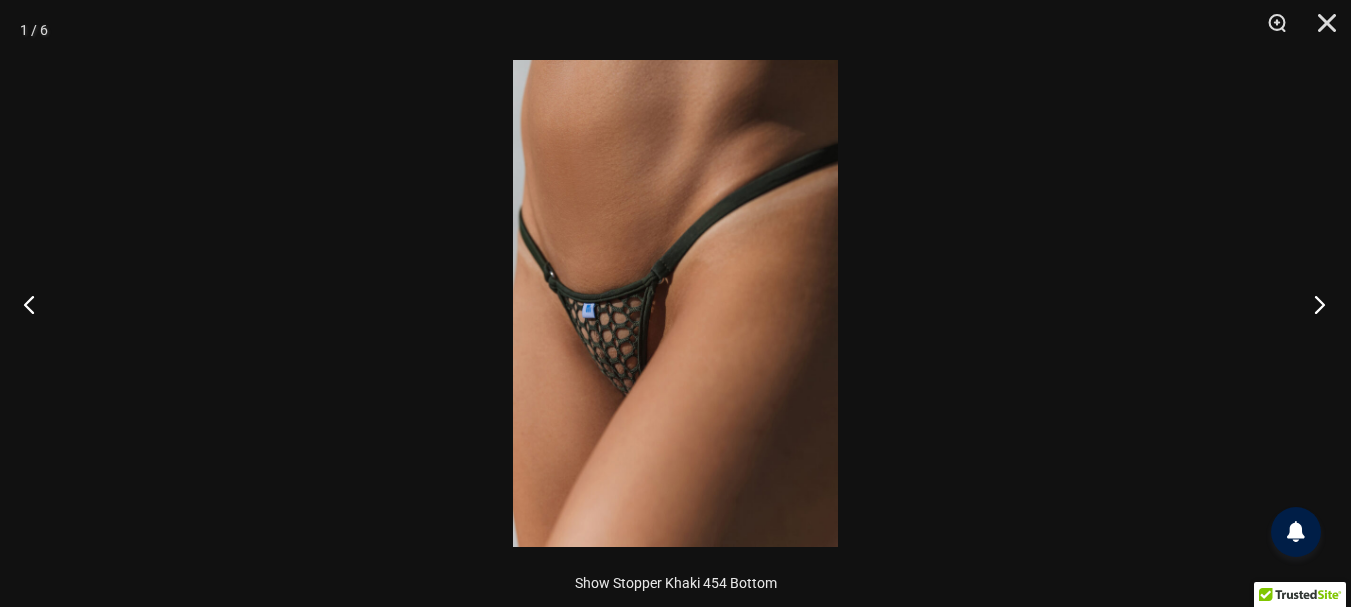 click at bounding box center [1313, 304] 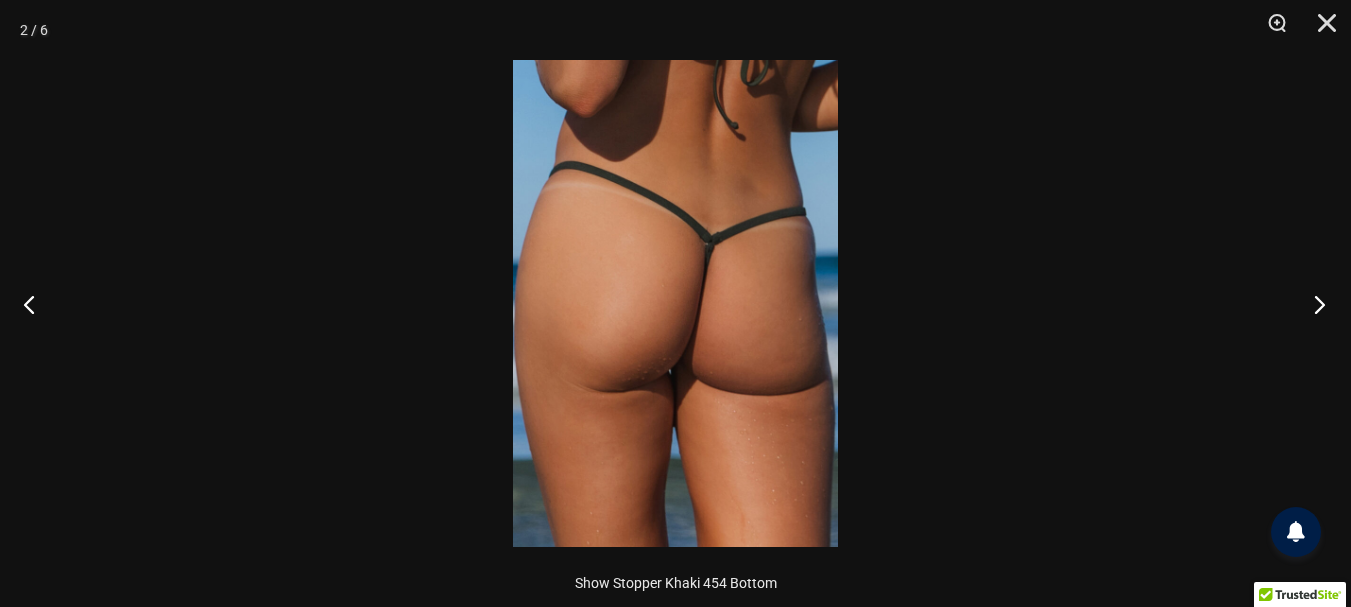 click at bounding box center (1313, 304) 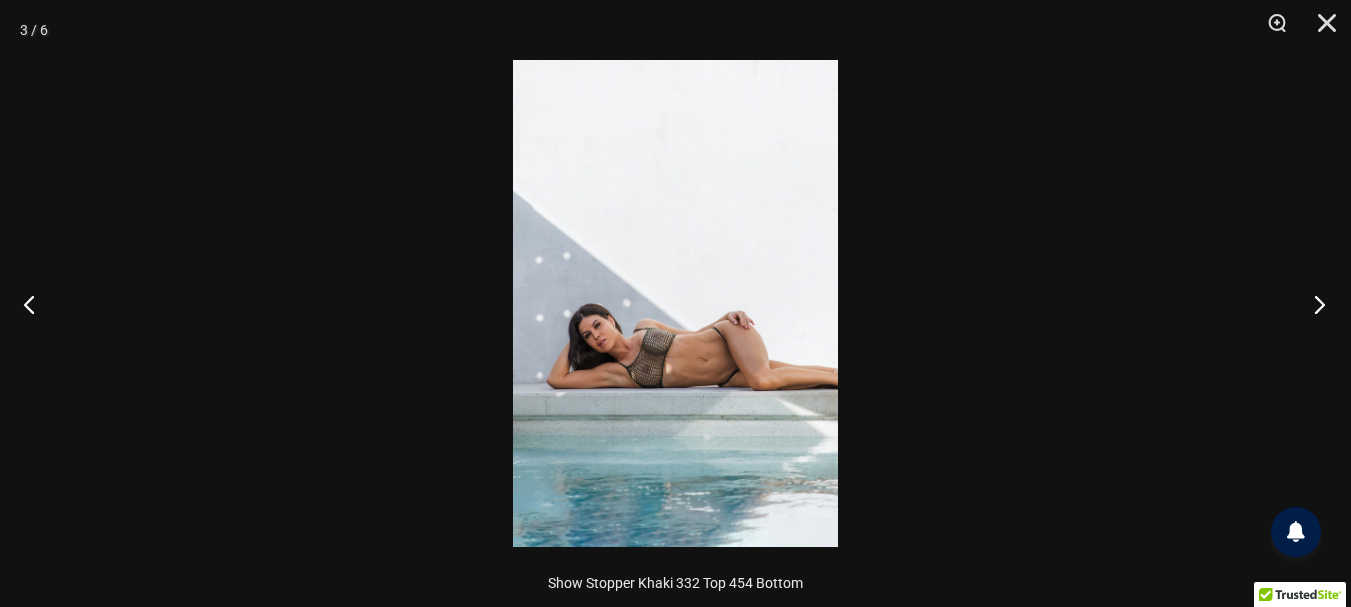 click at bounding box center [1313, 304] 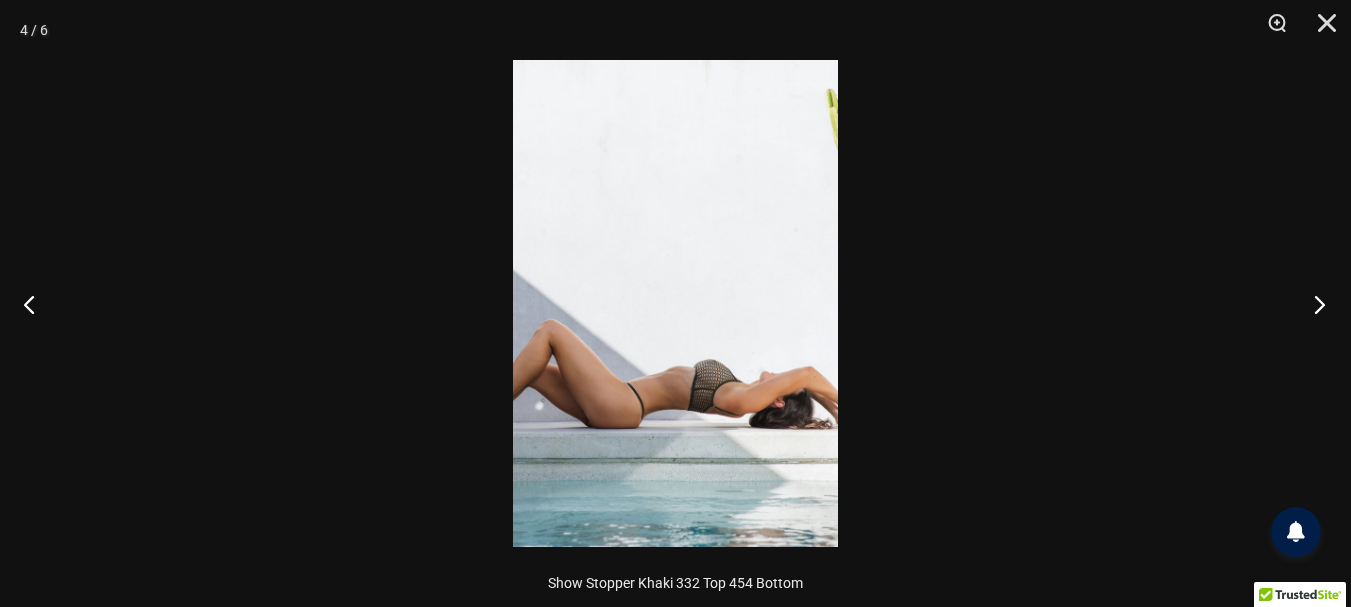 click at bounding box center (1313, 304) 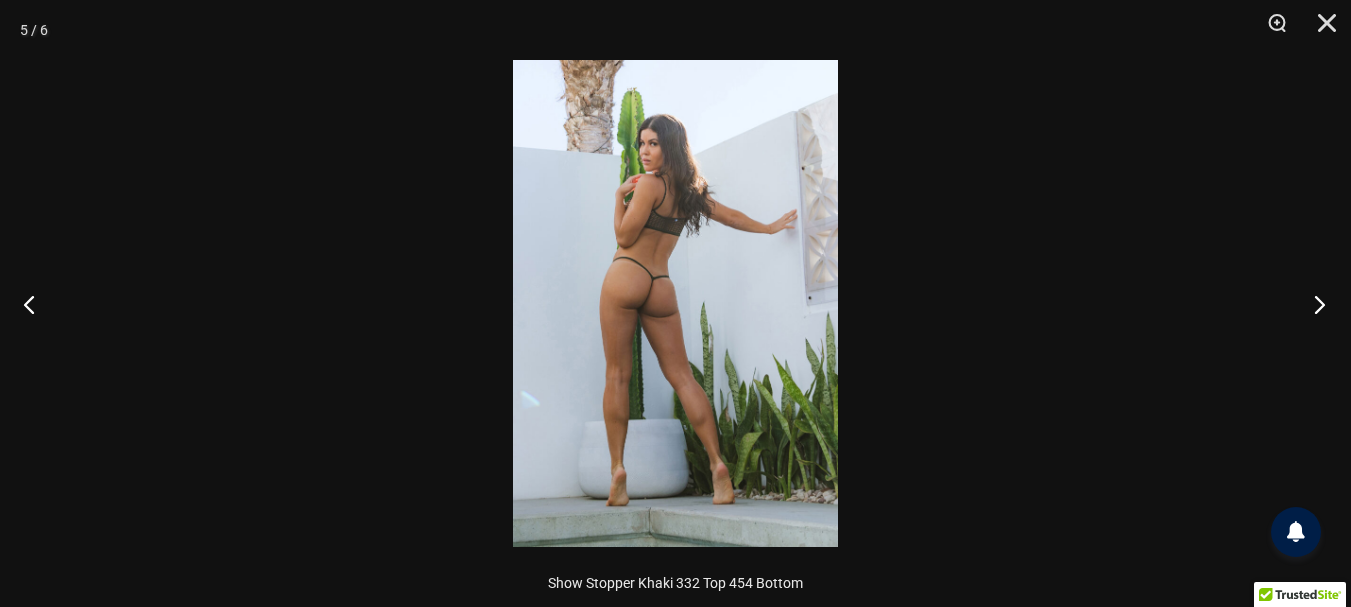 click at bounding box center [1313, 304] 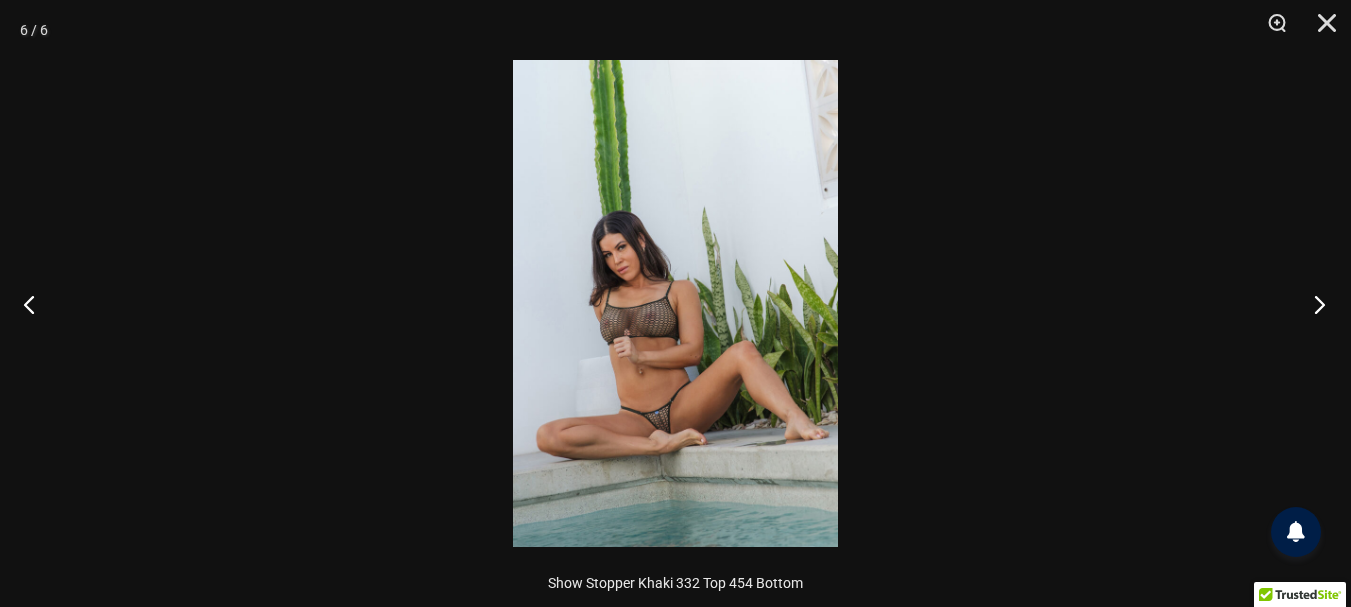 click at bounding box center (1313, 304) 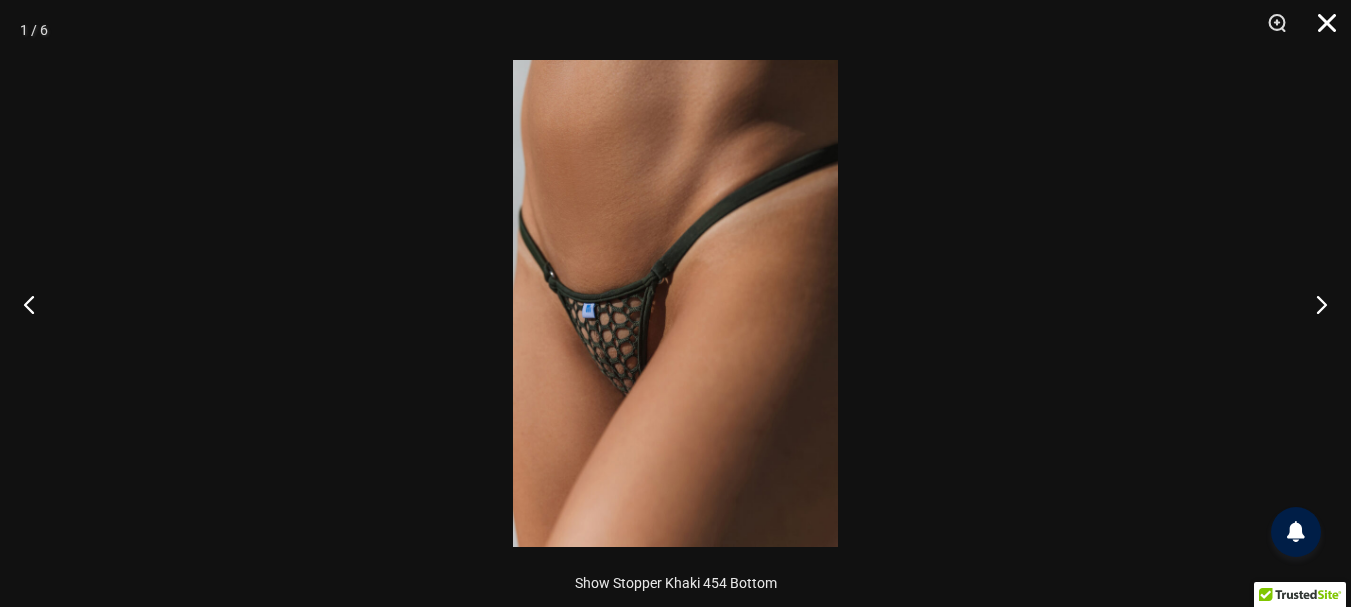 click at bounding box center [1320, 30] 